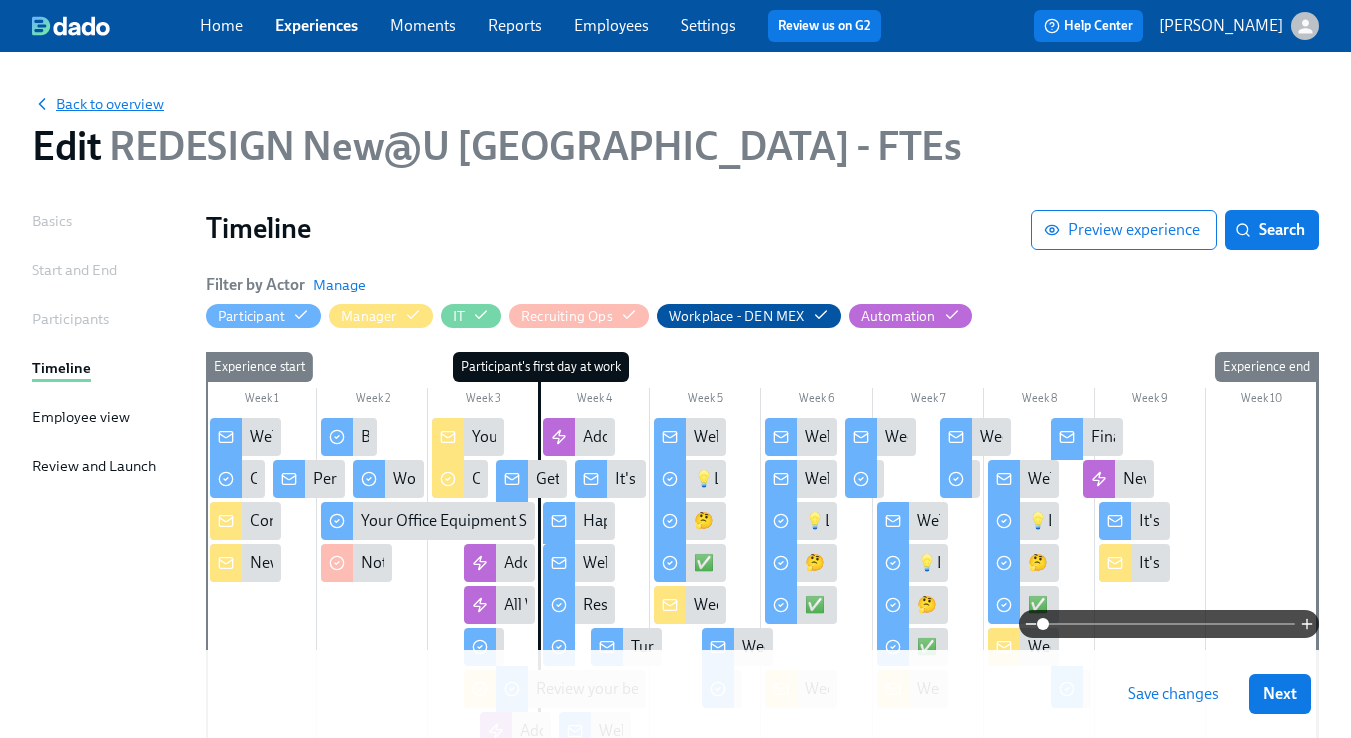 scroll, scrollTop: 1, scrollLeft: 0, axis: vertical 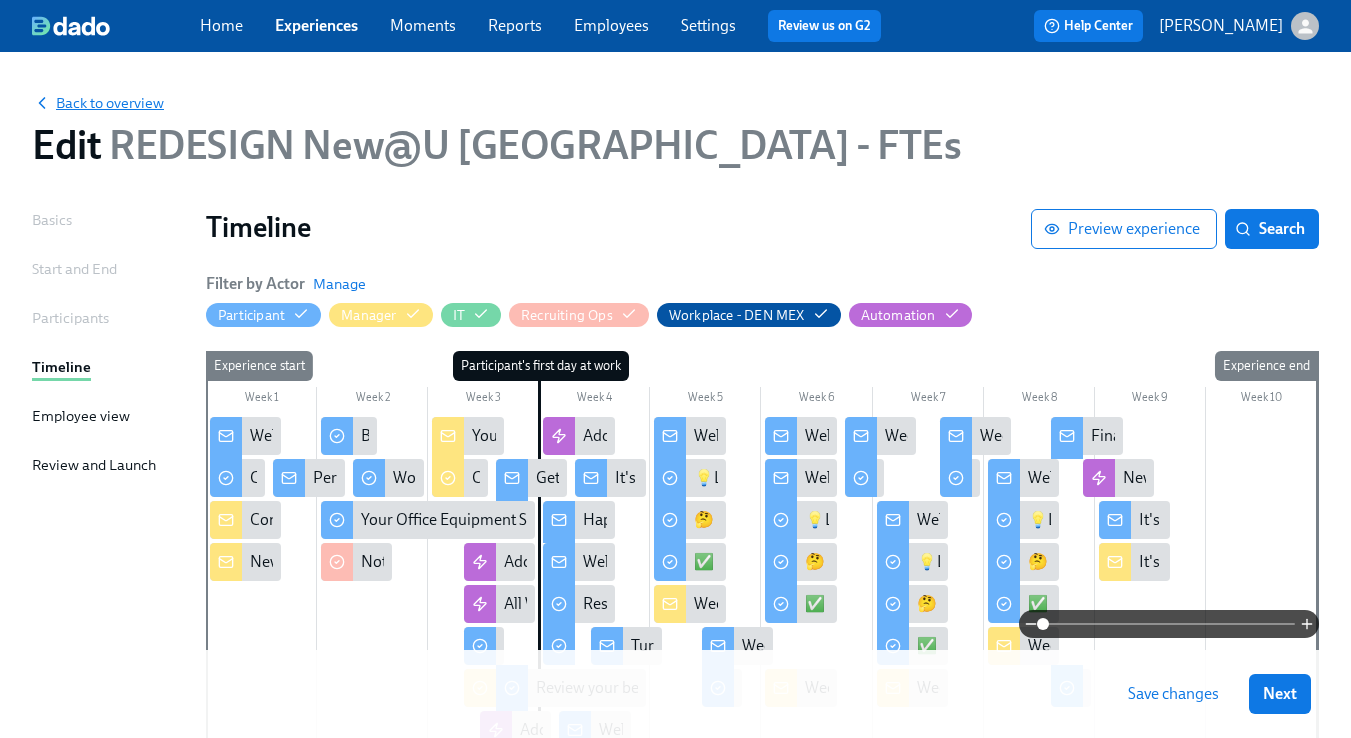 click on "Back to overview" at bounding box center (98, 103) 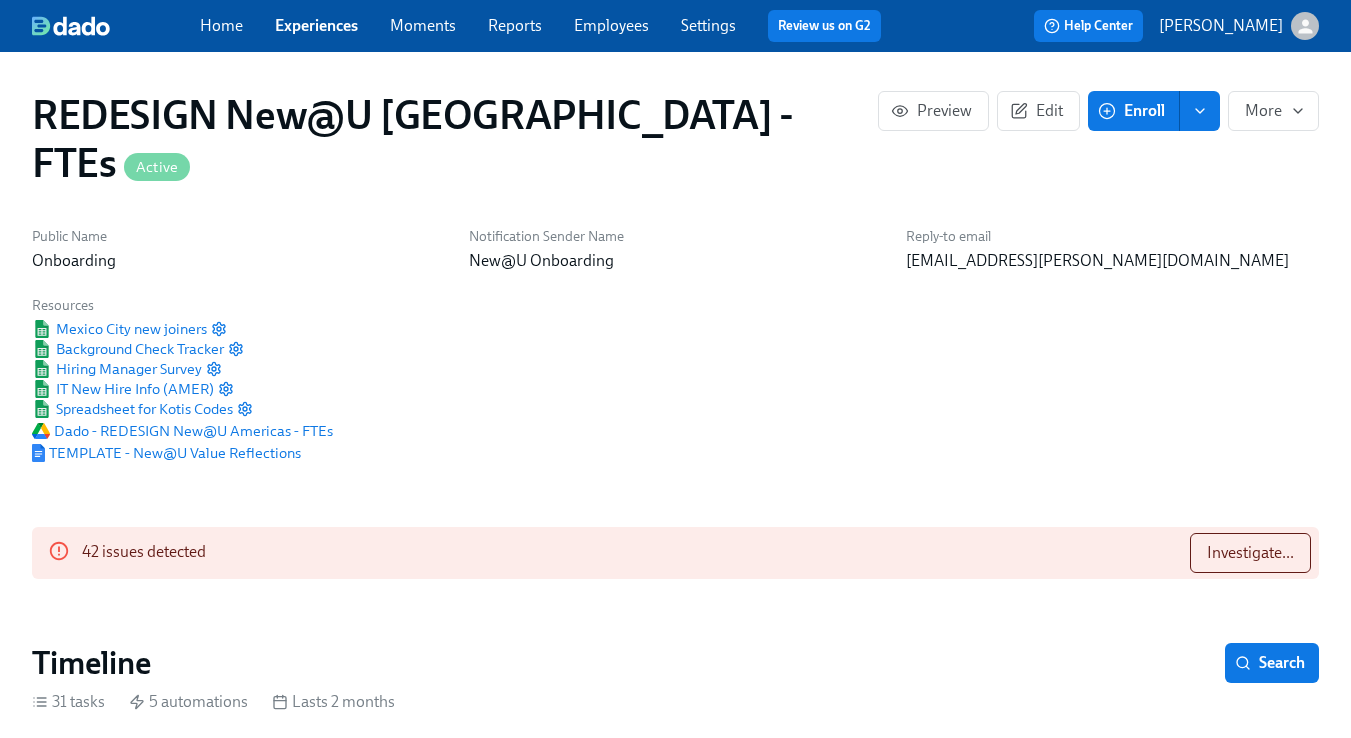 click on "Experiences" at bounding box center (316, 25) 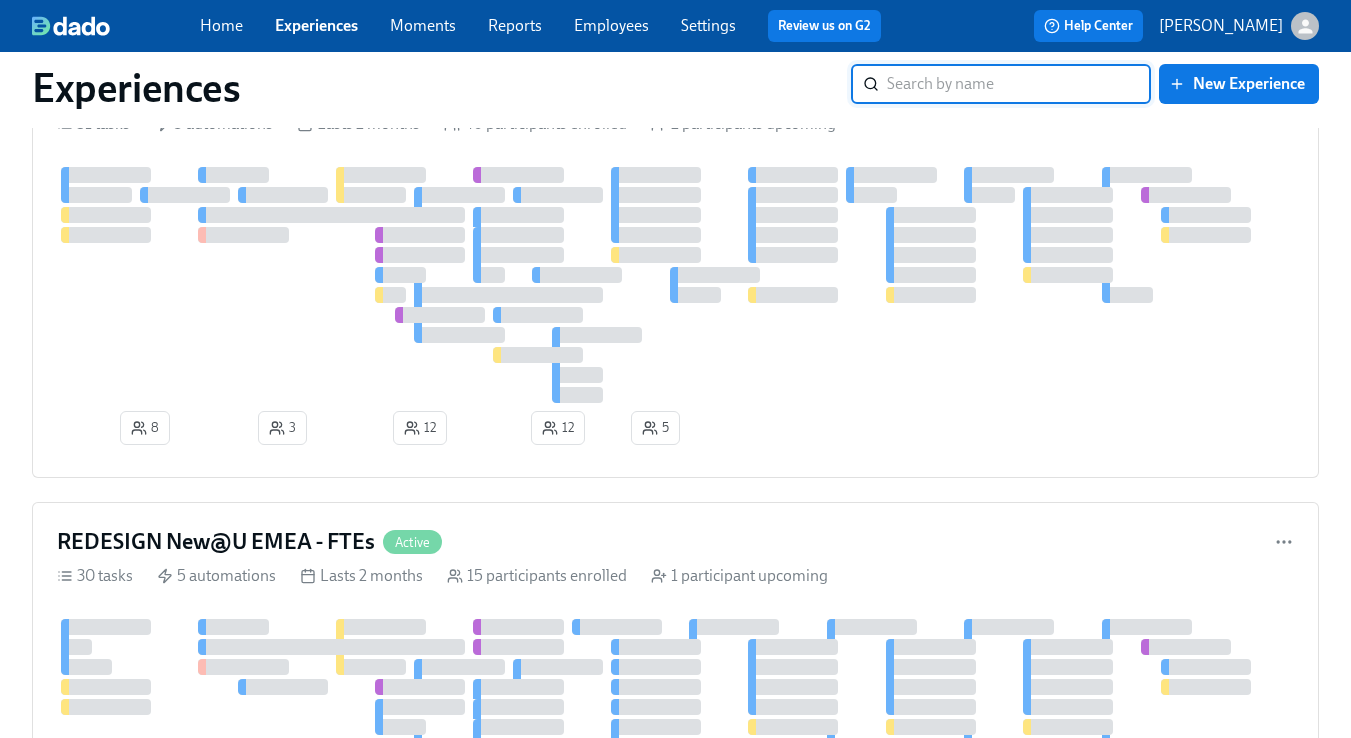 scroll, scrollTop: 311, scrollLeft: 0, axis: vertical 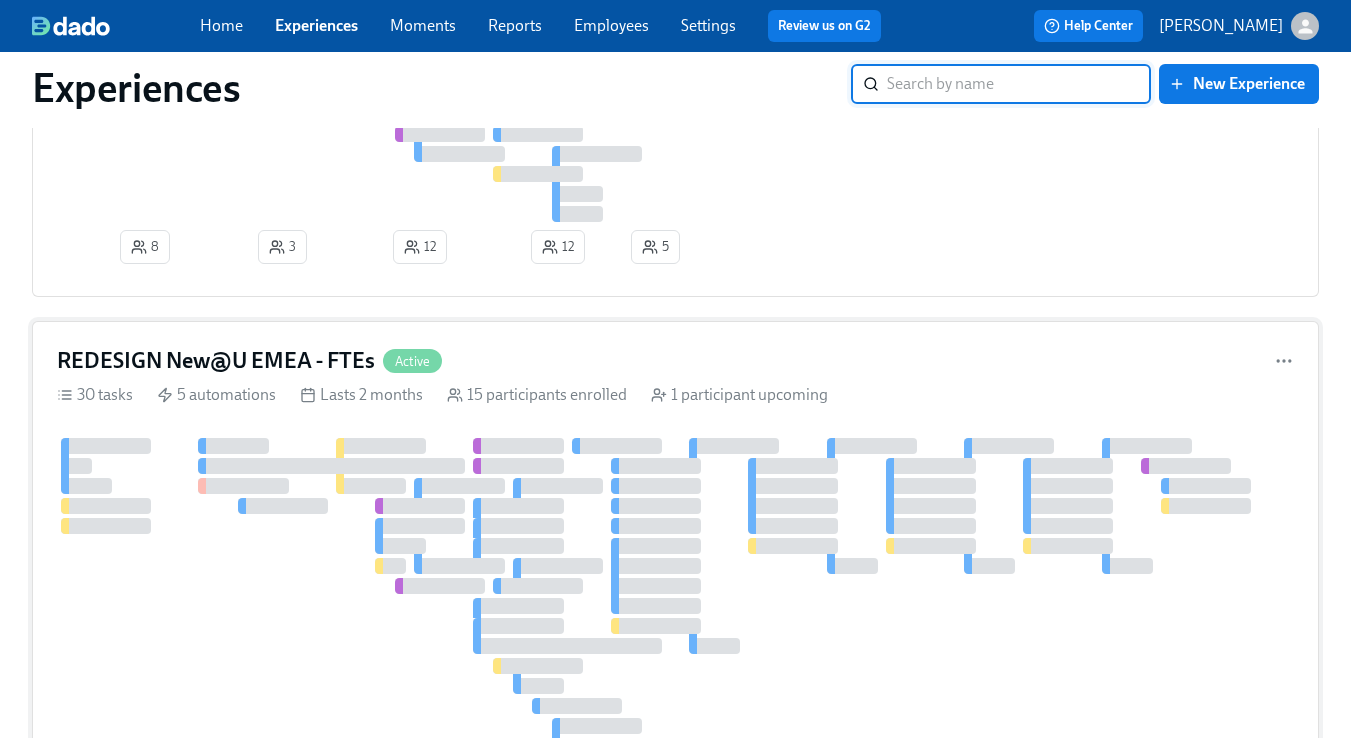 click on "REDESIGN New@U EMEA - FTEs Active 30 tasks   5 automations   Lasts   2 months   15 participants   enrolled     1 participant   upcoming   2 2 5 5" at bounding box center [675, 575] 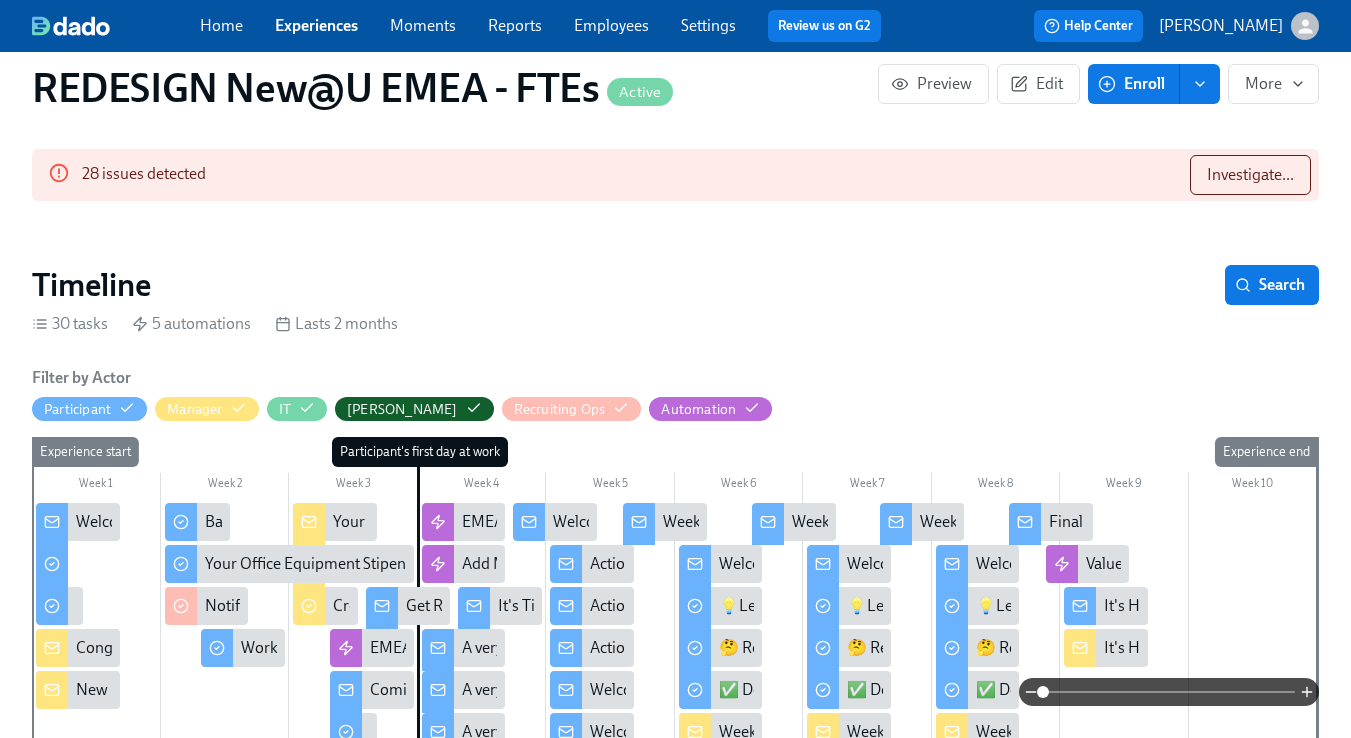 scroll, scrollTop: 124, scrollLeft: 0, axis: vertical 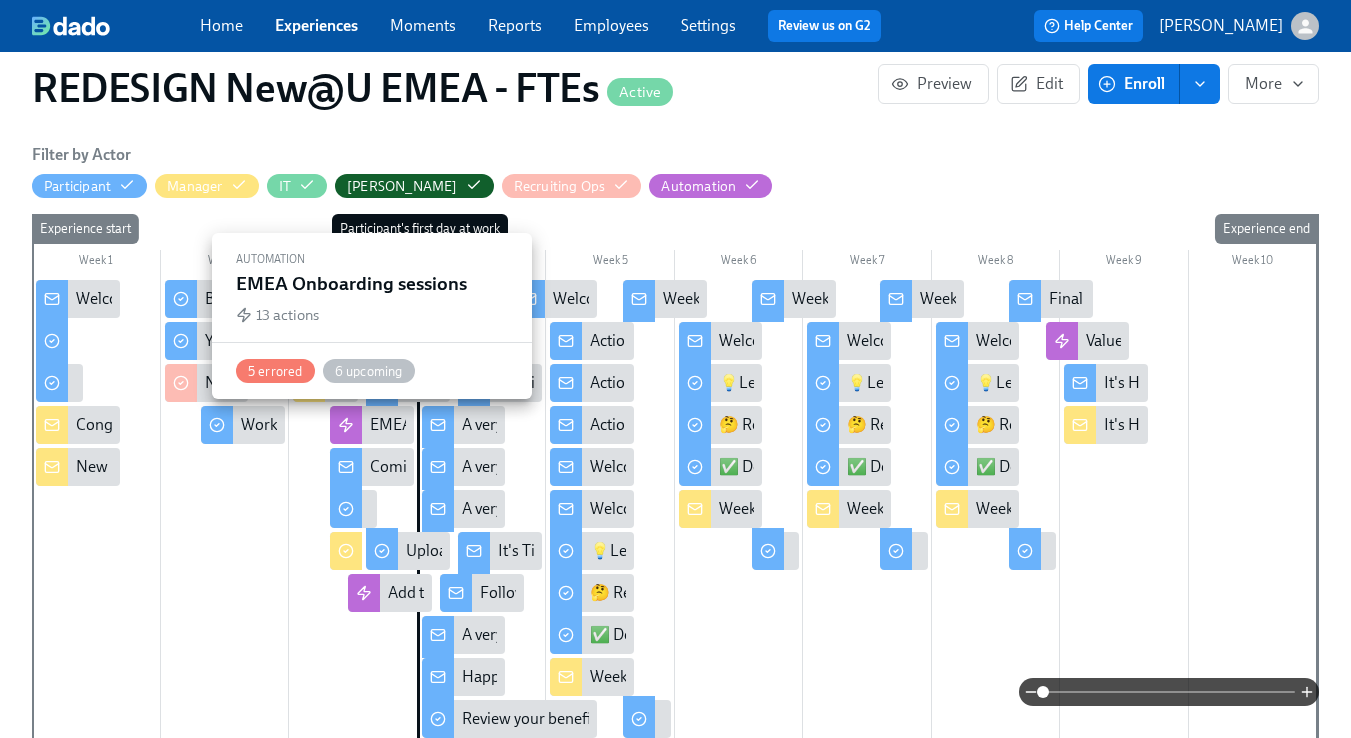 click on "EMEA Onboarding sessions" at bounding box center [465, 425] 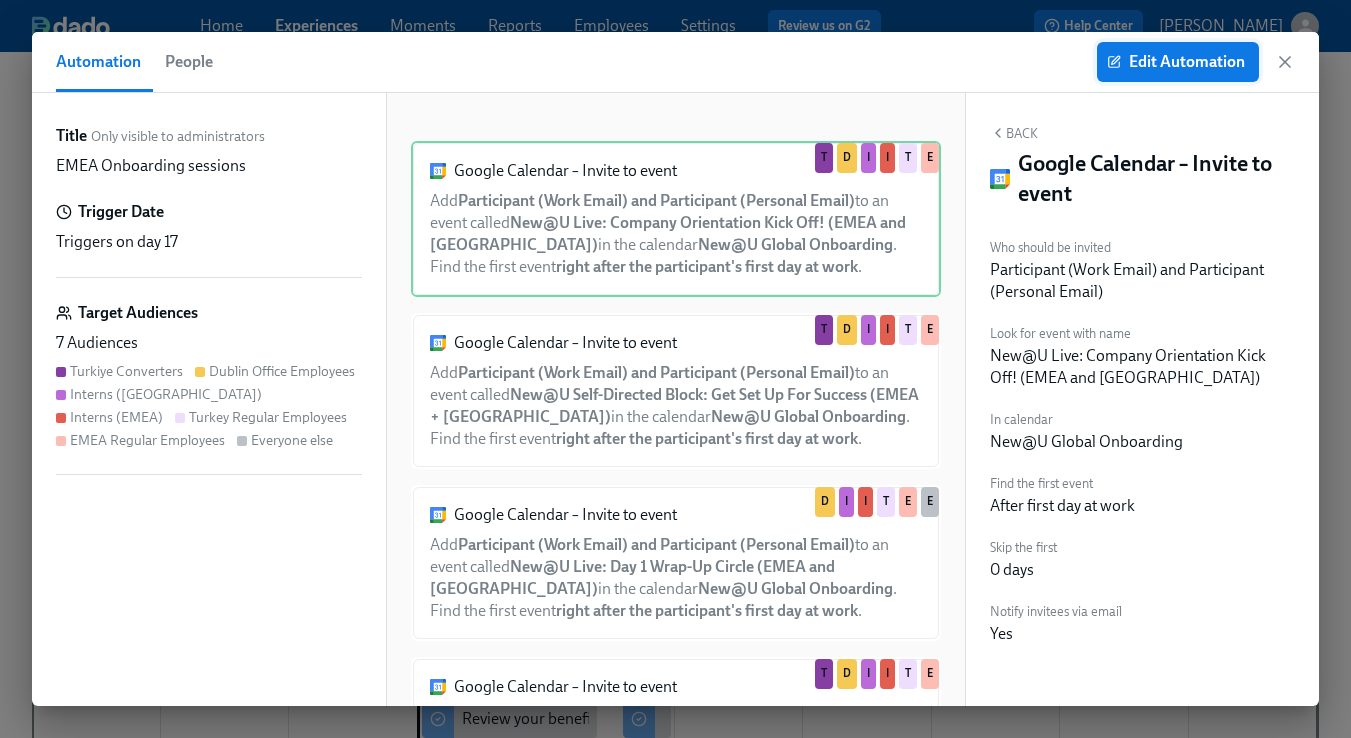 click on "Edit Automation" at bounding box center [1178, 62] 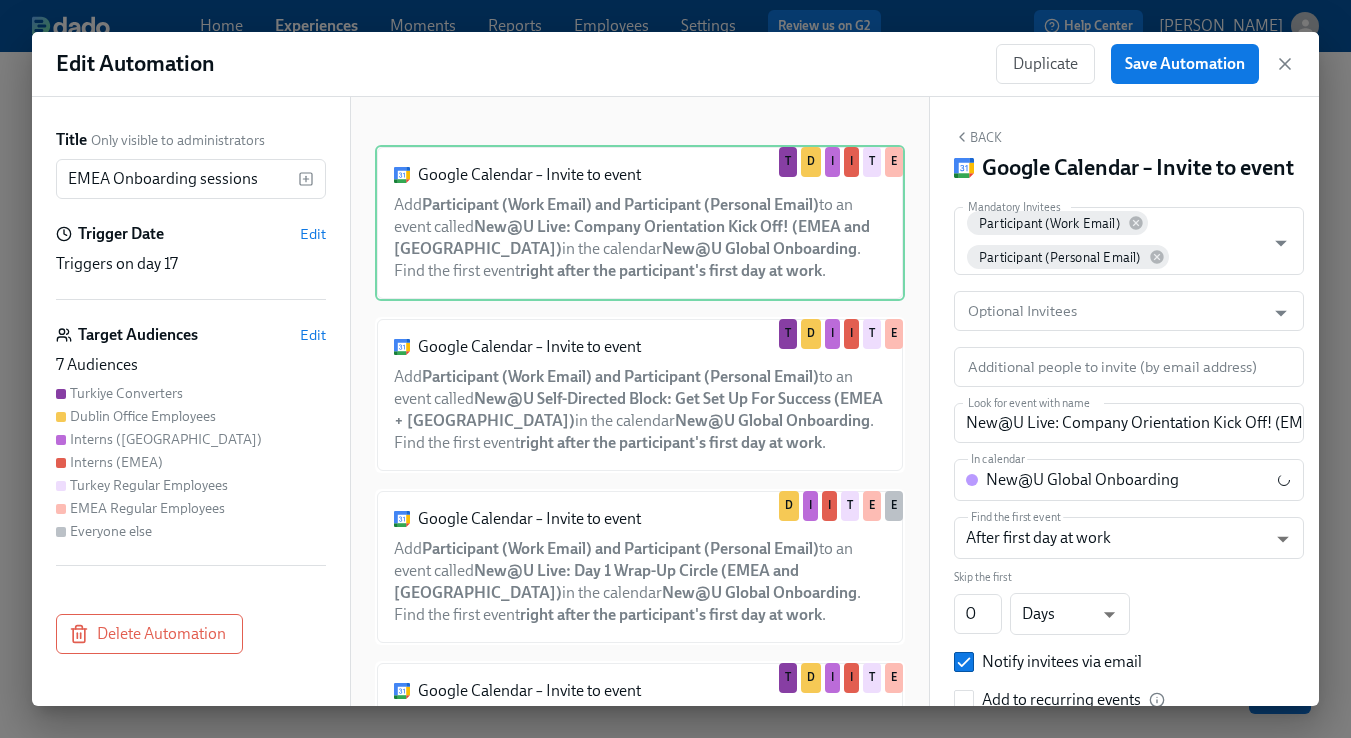 scroll, scrollTop: 0, scrollLeft: 0, axis: both 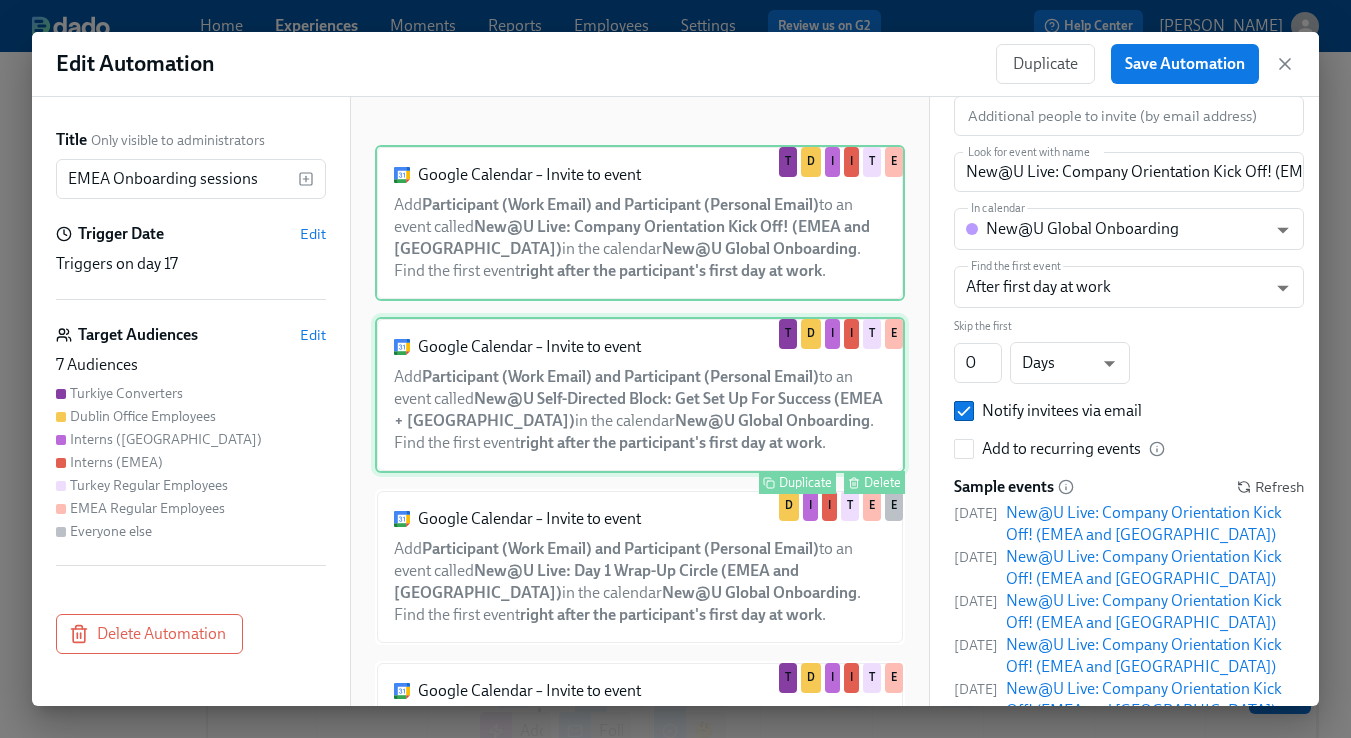 click on "Google Calendar – Invite to event Add  Participant (Work Email) and Participant (Personal Email)  to an event called  New@U Self-Directed Block: Get Set Up For Success (EMEA + [GEOGRAPHIC_DATA])  in the calendar  New@U Global Onboarding  . Find the first event  right after the participant's first day at work .   Duplicate   Delete T D I I T E" at bounding box center [640, 395] 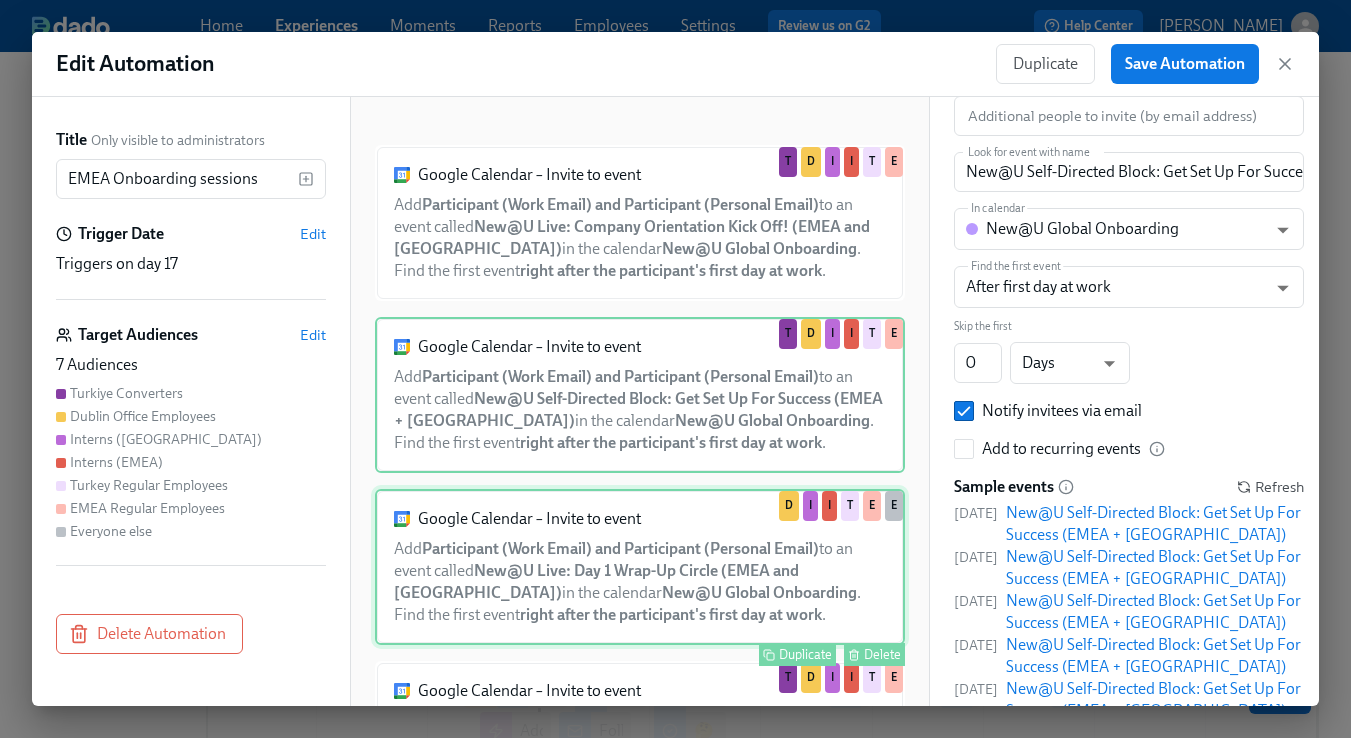 click on "Google Calendar – Invite to event Add  Participant (Work Email) and Participant (Personal Email)  to an event called  New@U Live: Day 1 Wrap-Up Circle (EMEA and [GEOGRAPHIC_DATA])   in the calendar  New@U Global Onboarding  . Find the first event  right after the participant's first day at work .   Duplicate   Delete D I I T E E" at bounding box center (640, 567) 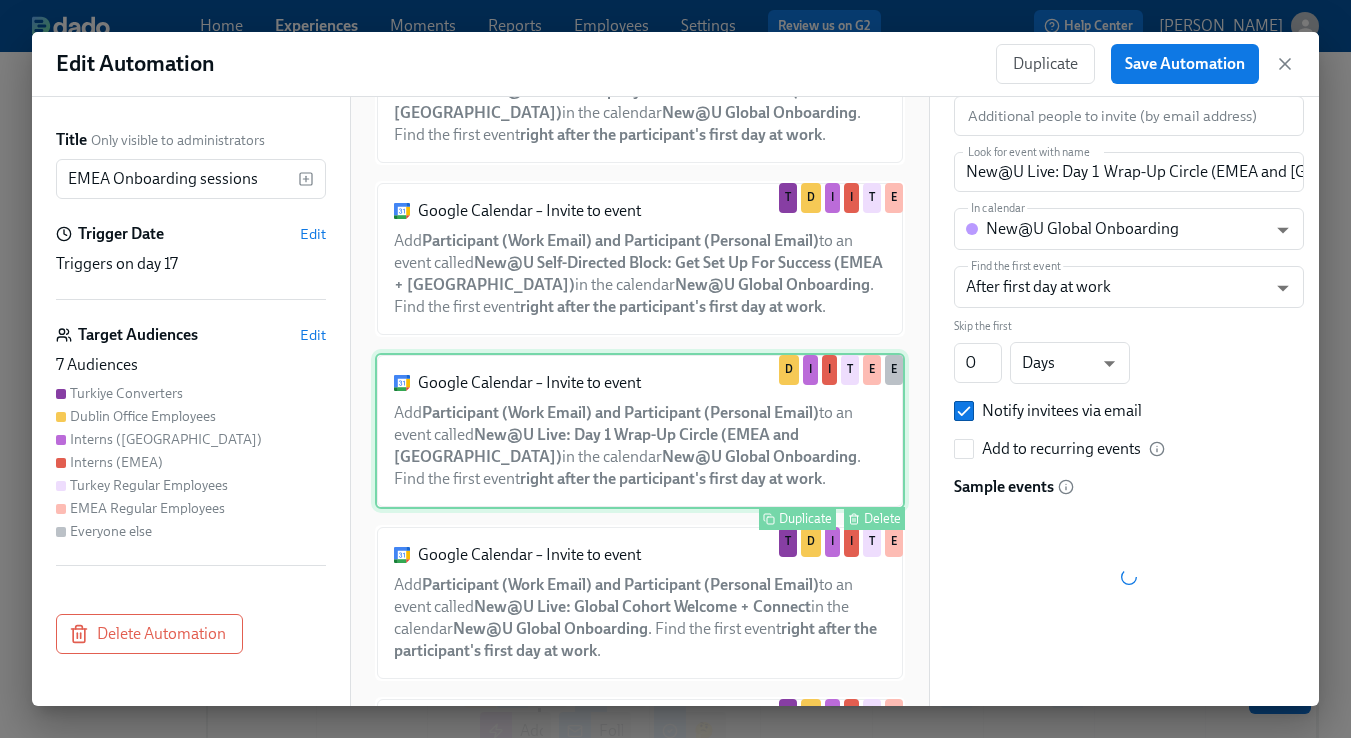 scroll, scrollTop: 136, scrollLeft: 0, axis: vertical 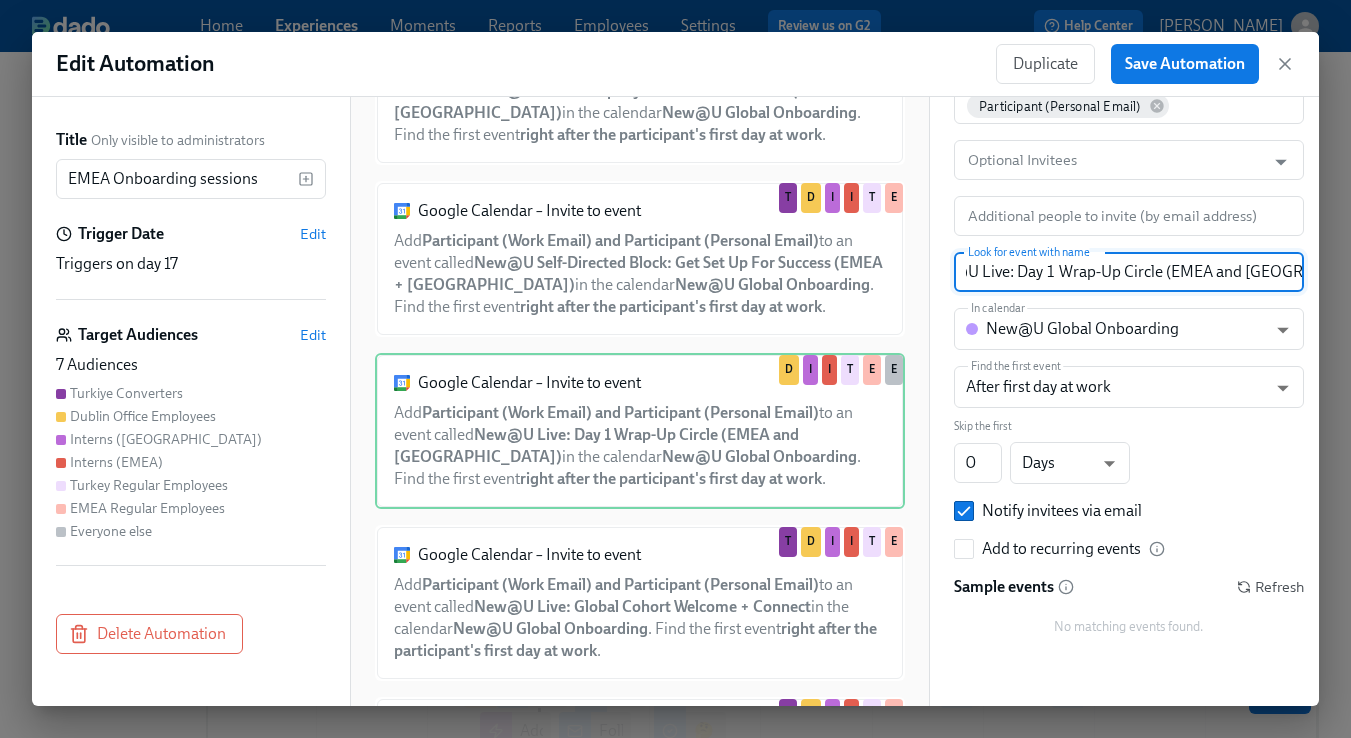 click on "New@U Live: Day 1 Wrap-Up Circle (EMEA and [GEOGRAPHIC_DATA])" at bounding box center (1129, 272) 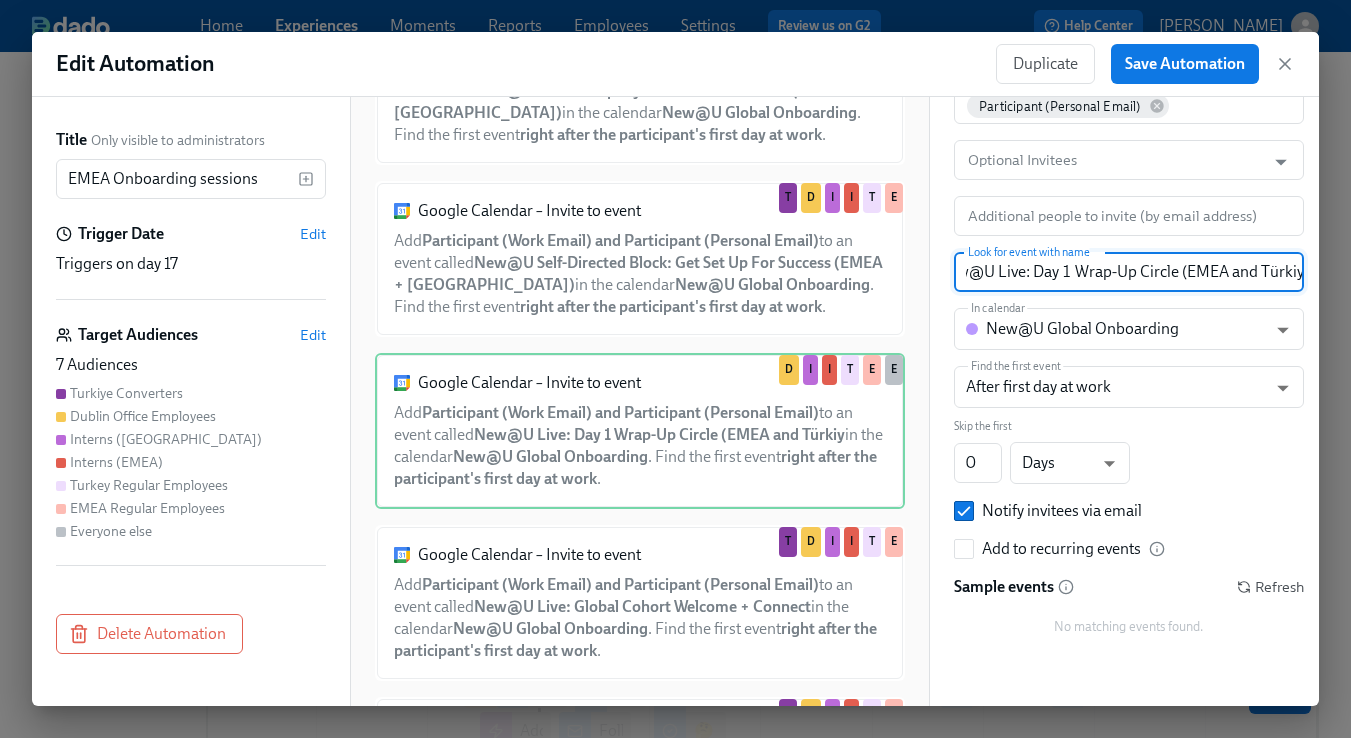 scroll, scrollTop: 0, scrollLeft: 32, axis: horizontal 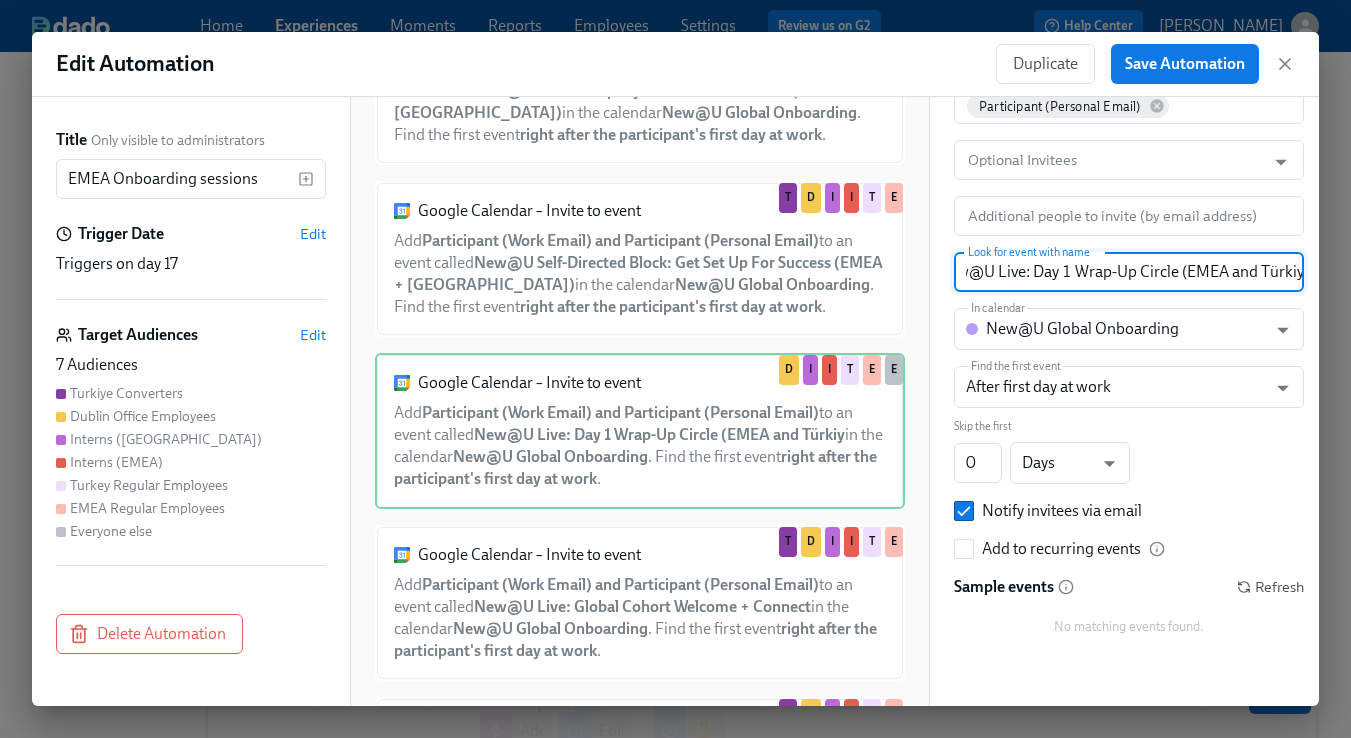 drag, startPoint x: 1301, startPoint y: 275, endPoint x: 1230, endPoint y: 274, distance: 71.00704 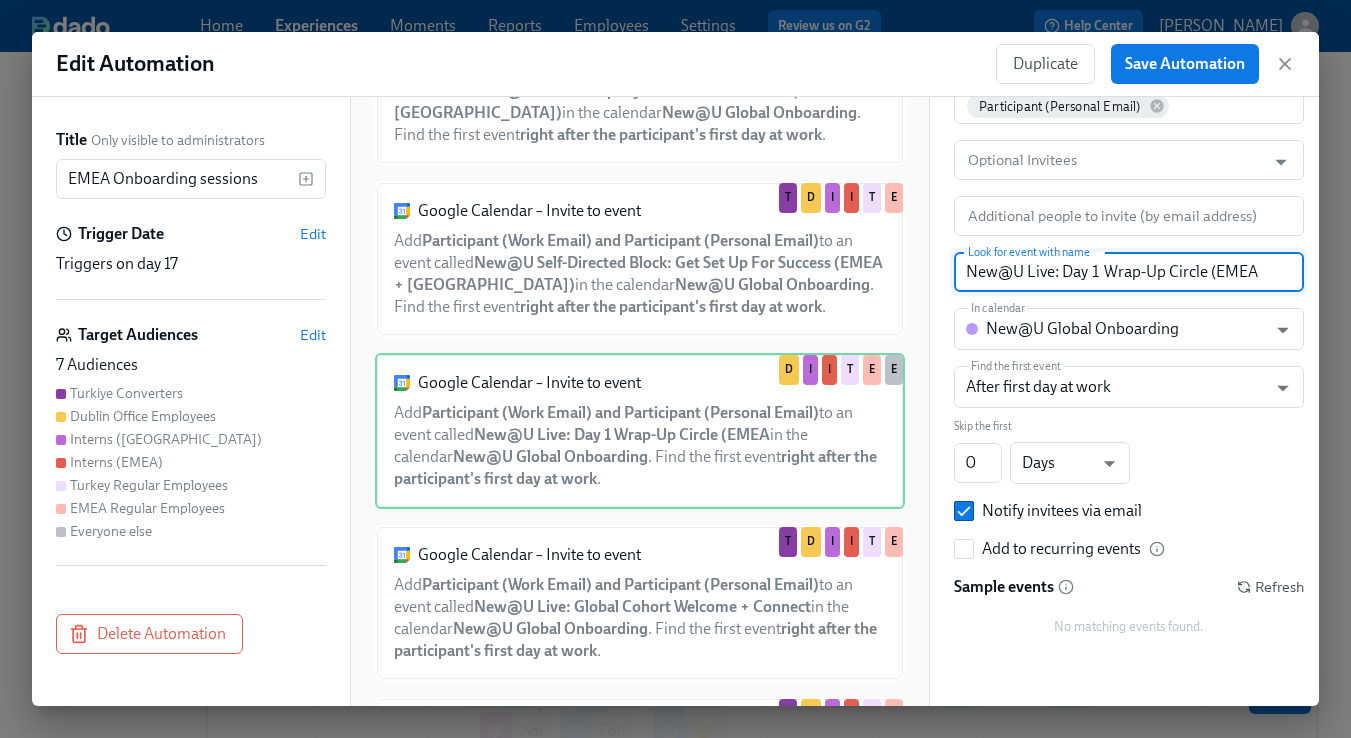 scroll, scrollTop: 0, scrollLeft: 0, axis: both 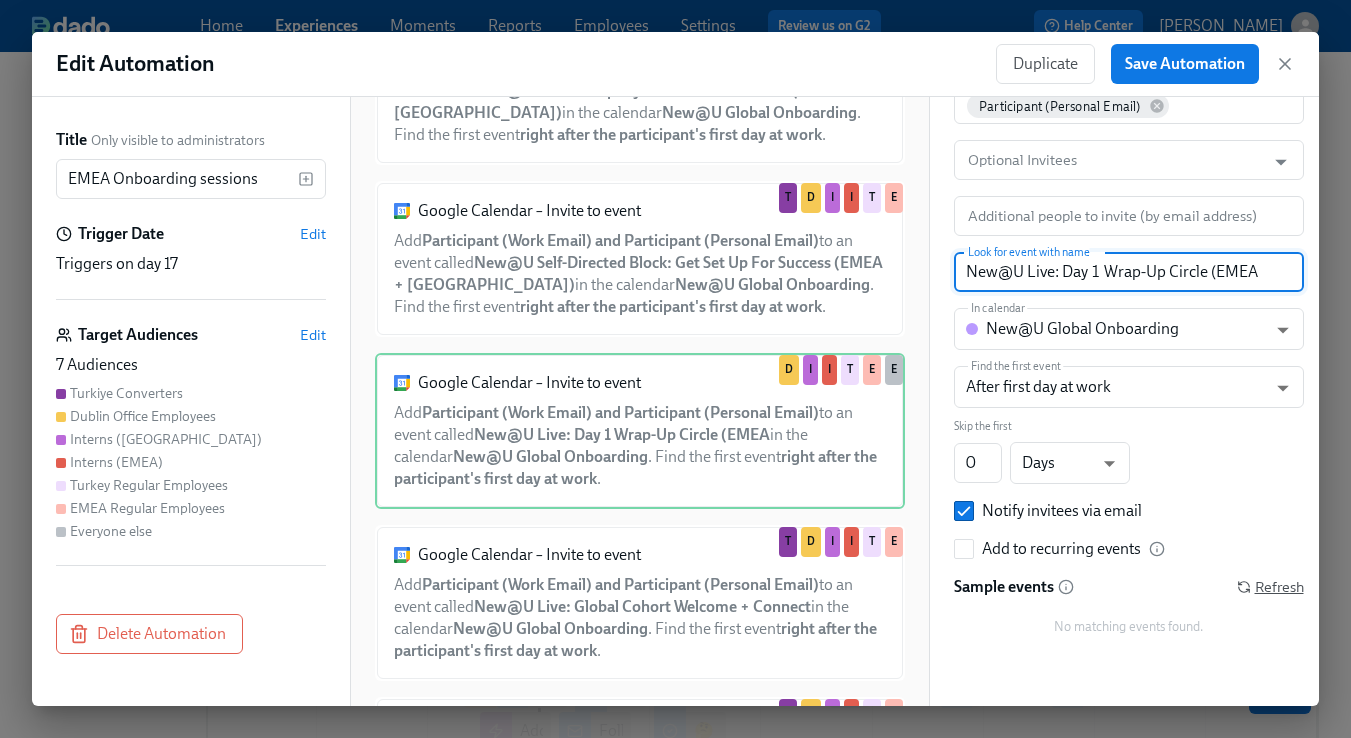 click on "Refresh" at bounding box center [1270, 587] 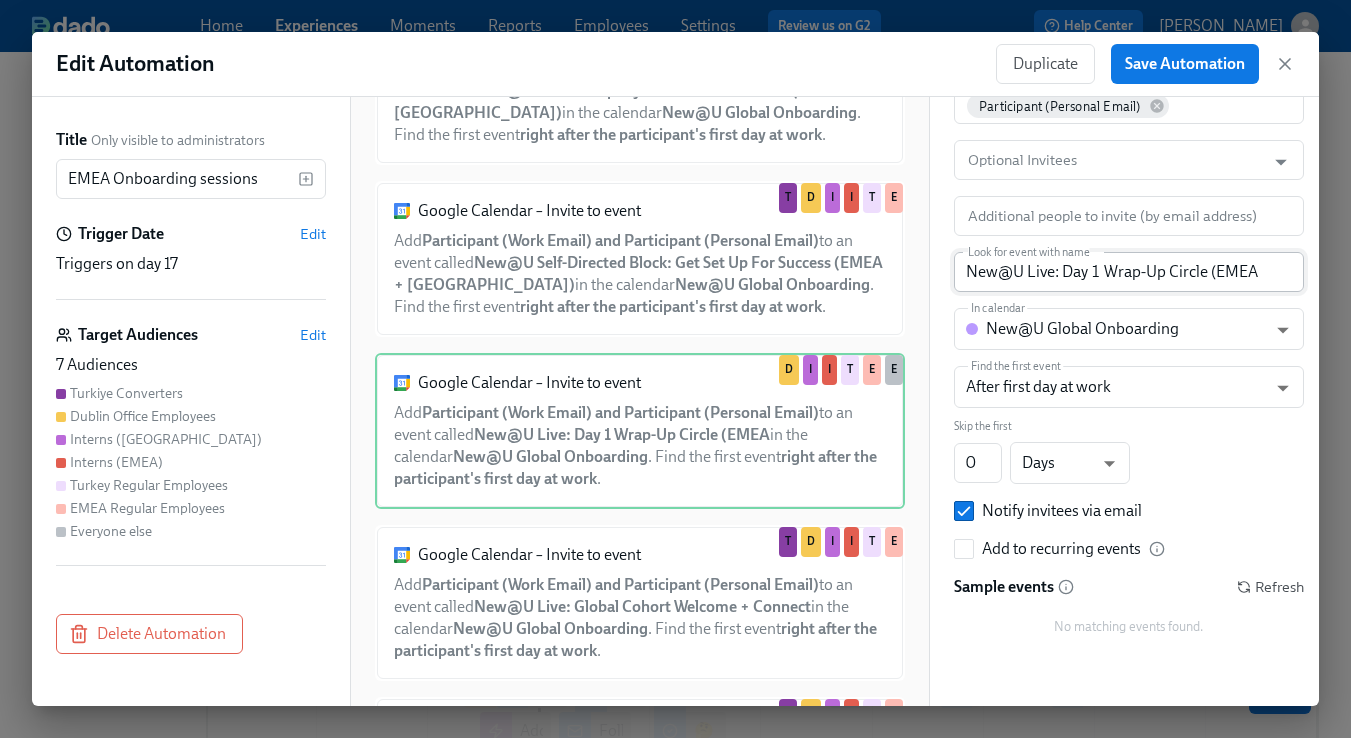 click on "New@U Live: Day 1 Wrap-Up Circle (EMEA" at bounding box center [1129, 272] 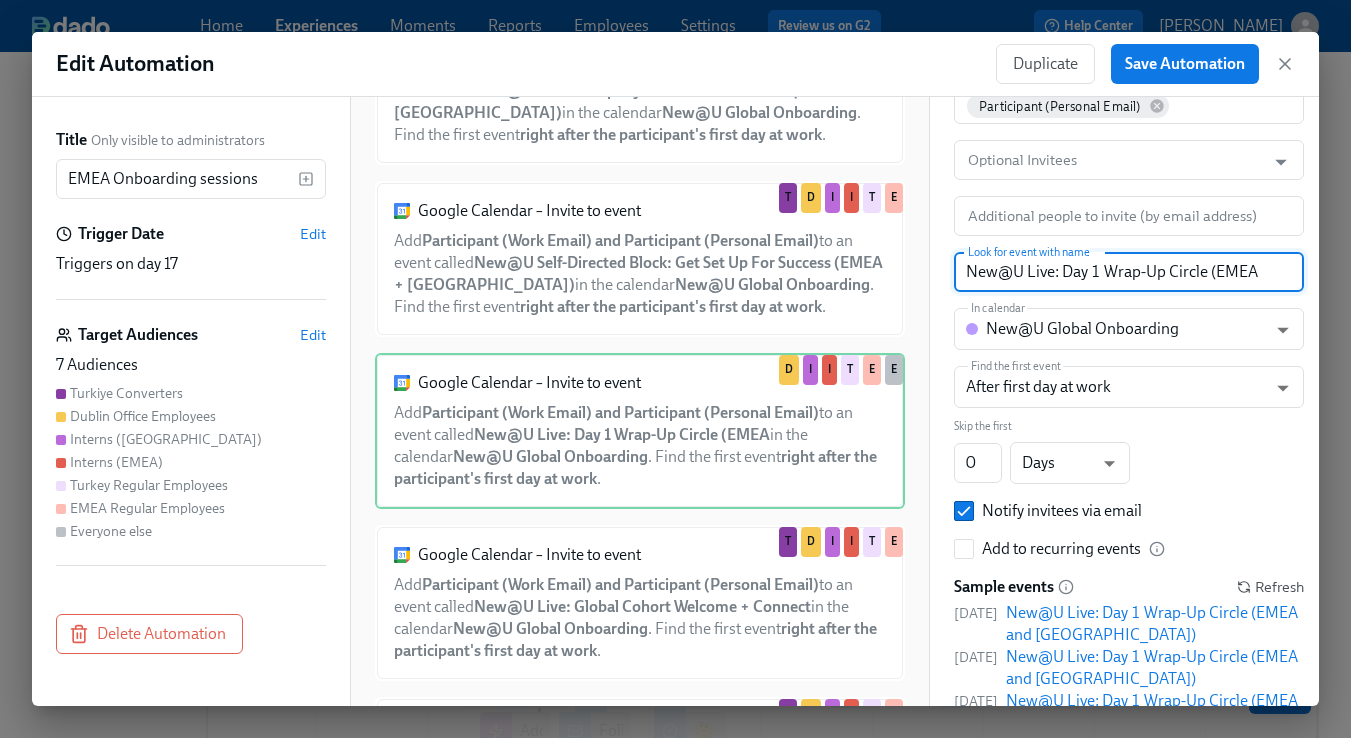 type on "New@U Live: Day 1 Wrap-Up Circle (EMEA" 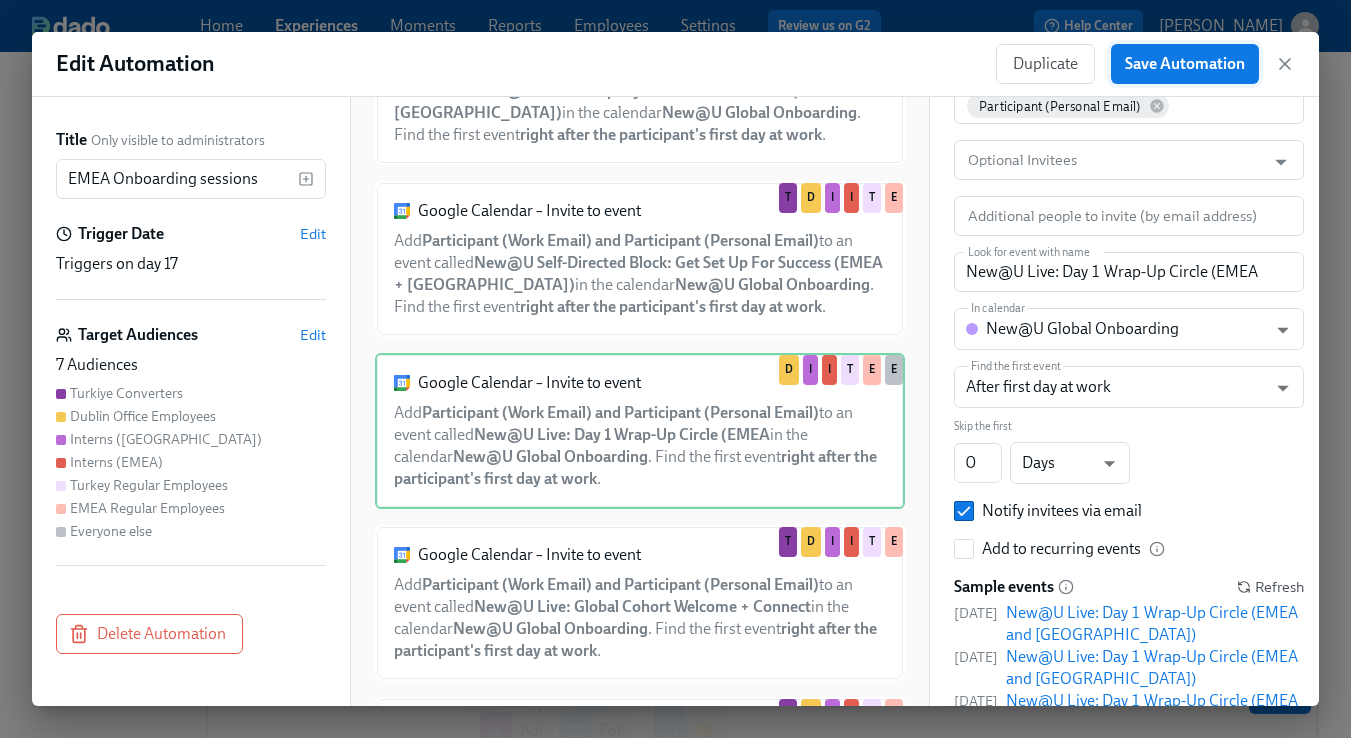click on "Save Automation" at bounding box center [1185, 64] 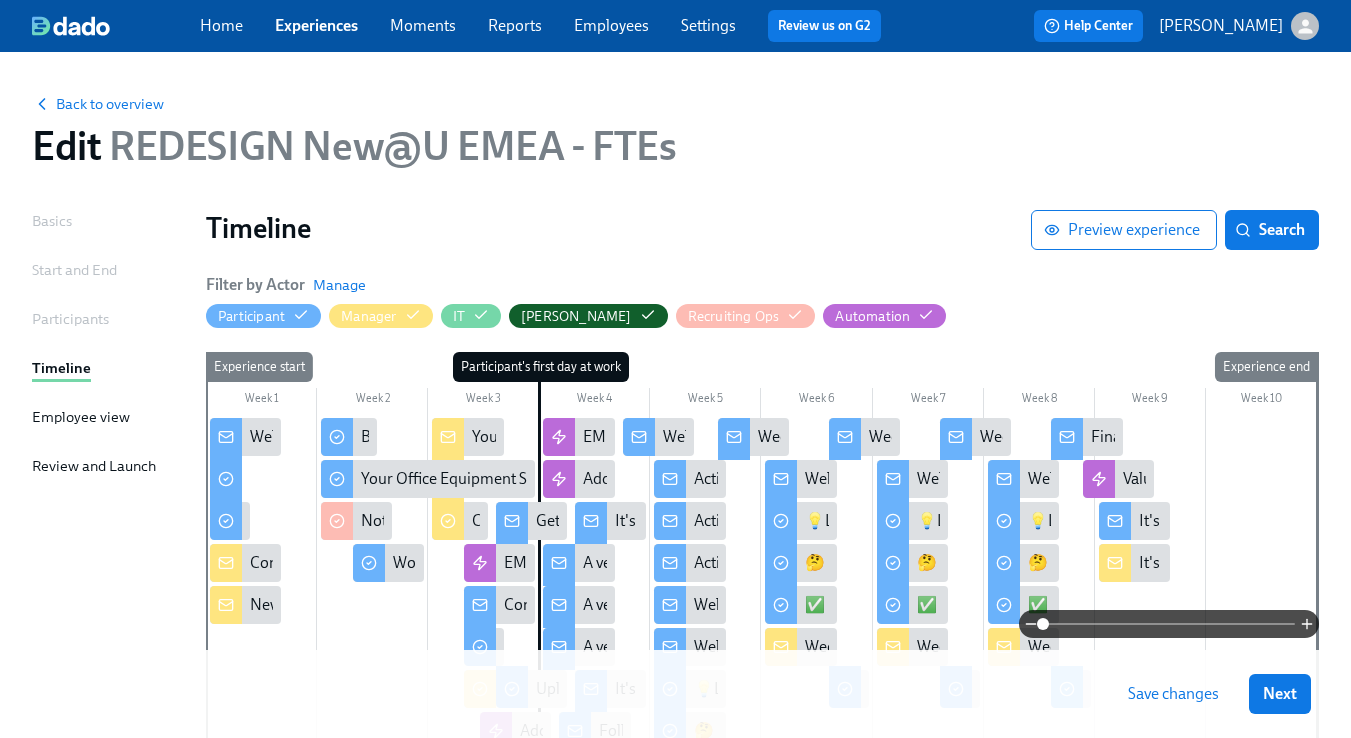 click on "Save changes" at bounding box center (1173, 694) 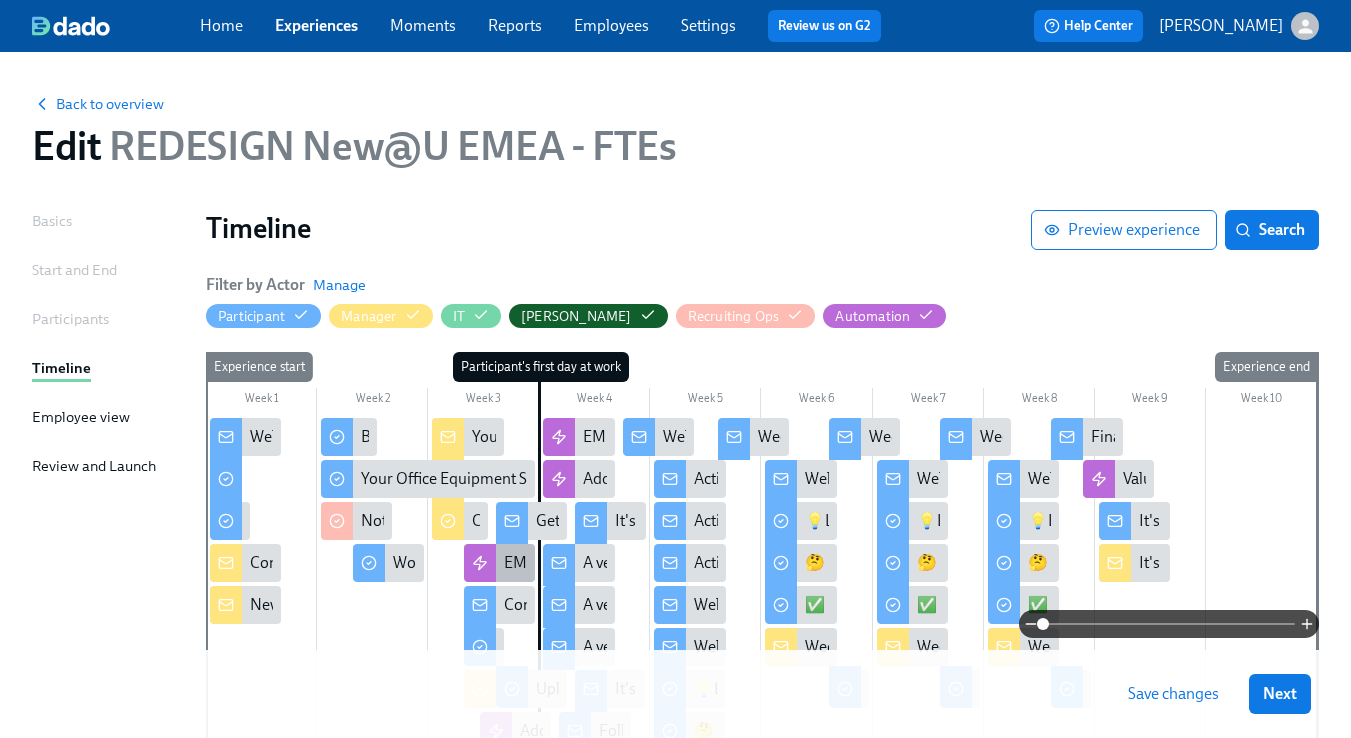 click on "EMEA Onboarding sessions" at bounding box center (599, 563) 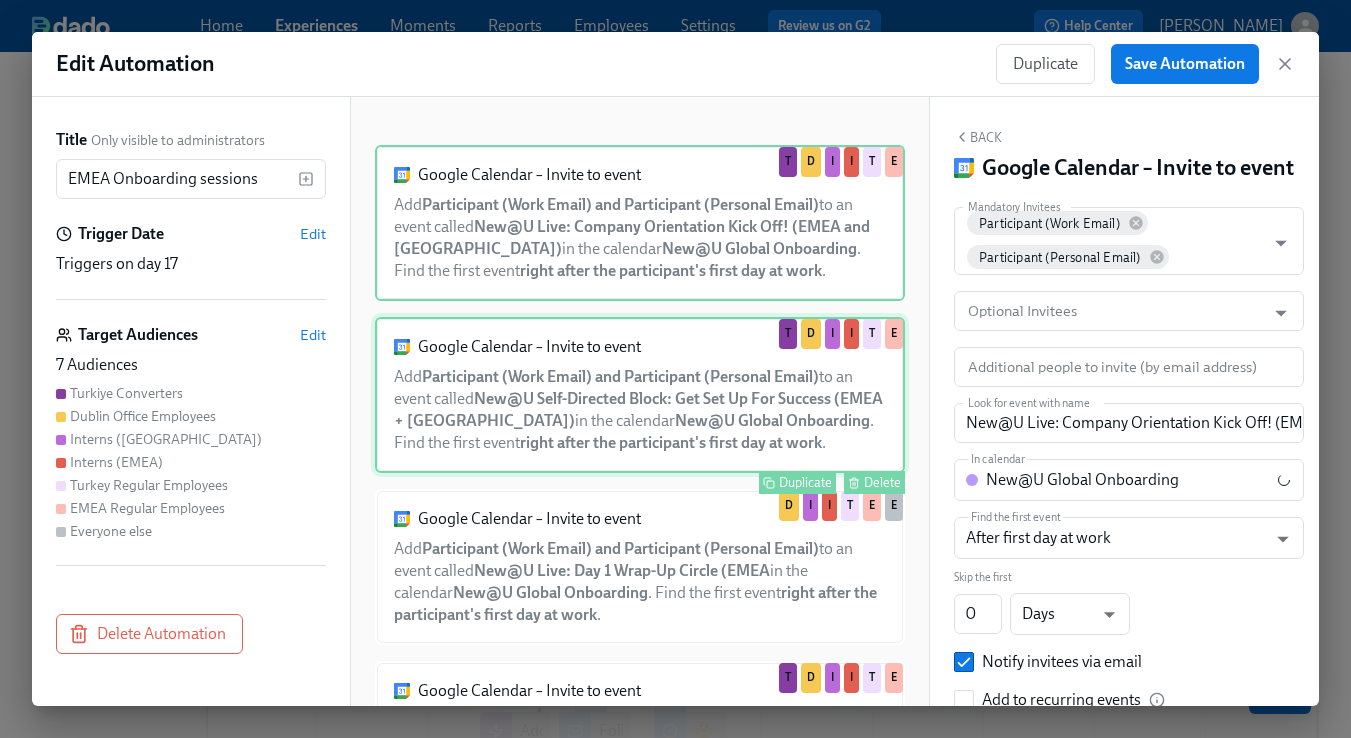 click on "Google Calendar – Invite to event Add  Participant (Work Email) and Participant (Personal Email)  to an event called  New@U Self-Directed Block: Get Set Up For Success (EMEA + [GEOGRAPHIC_DATA])  in the calendar  New@U Global Onboarding  . Find the first event  right after the participant's first day at work .   Duplicate   Delete T D I I T E" at bounding box center (640, 395) 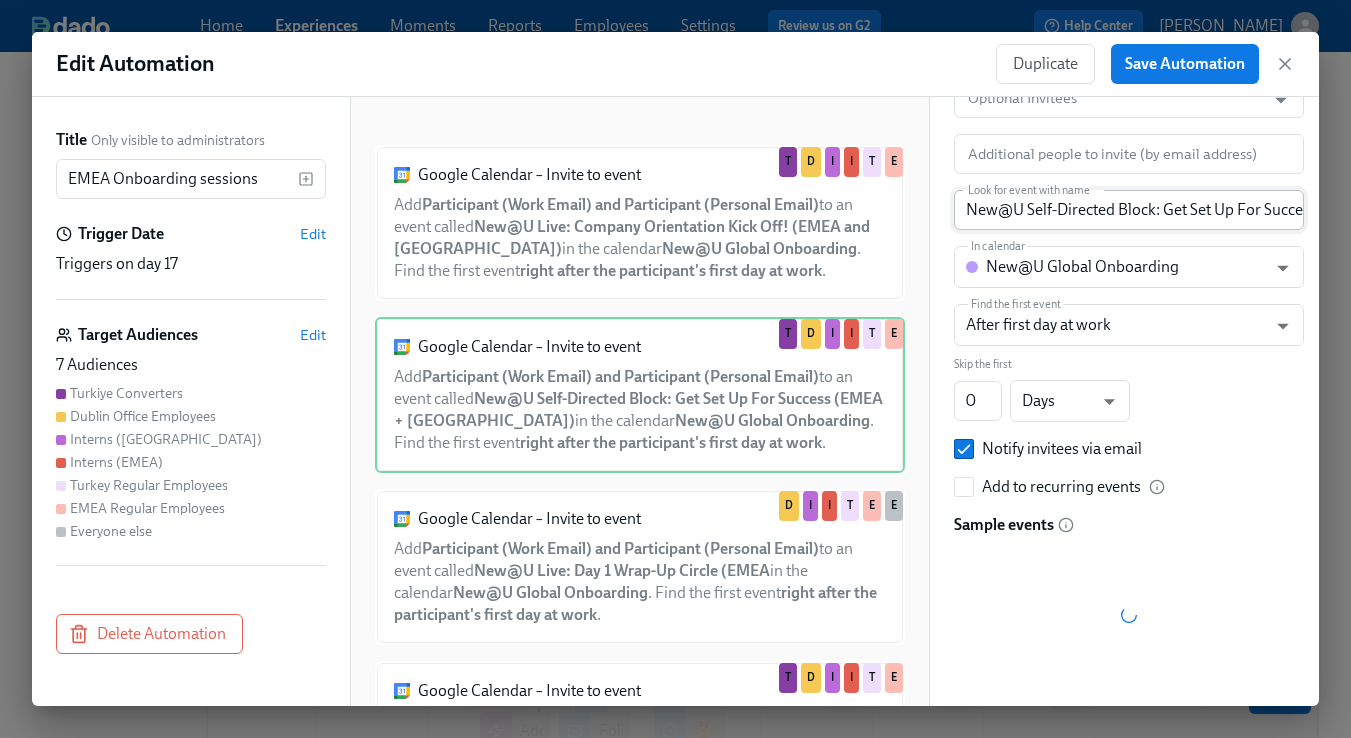 scroll, scrollTop: 241, scrollLeft: 0, axis: vertical 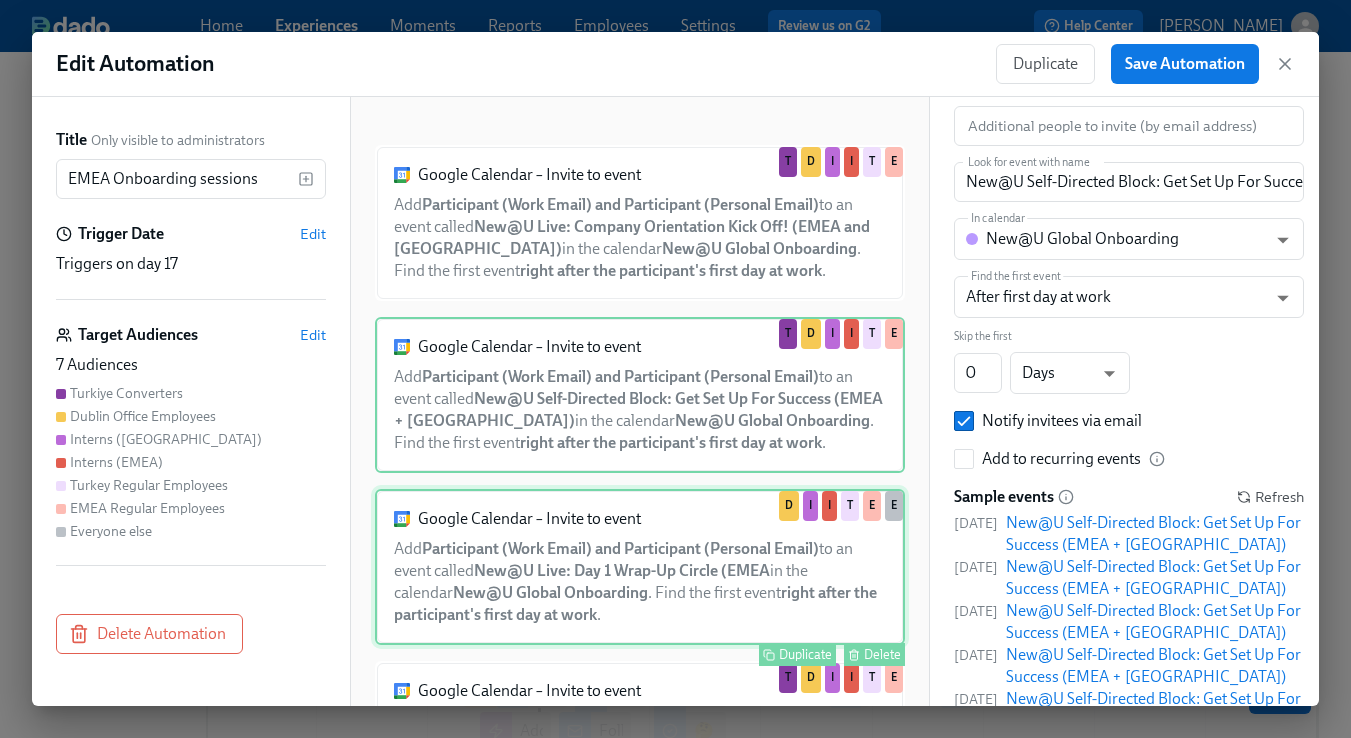 click on "Google Calendar – Invite to event Add  Participant (Work Email) and Participant (Personal Email)  to an event called  New@U Live: Day 1 Wrap-Up Circle (EMEA   in the calendar  New@U Global Onboarding  . Find the first event  right after the participant's first day at work .   Duplicate   Delete D I I T E E" at bounding box center [640, 567] 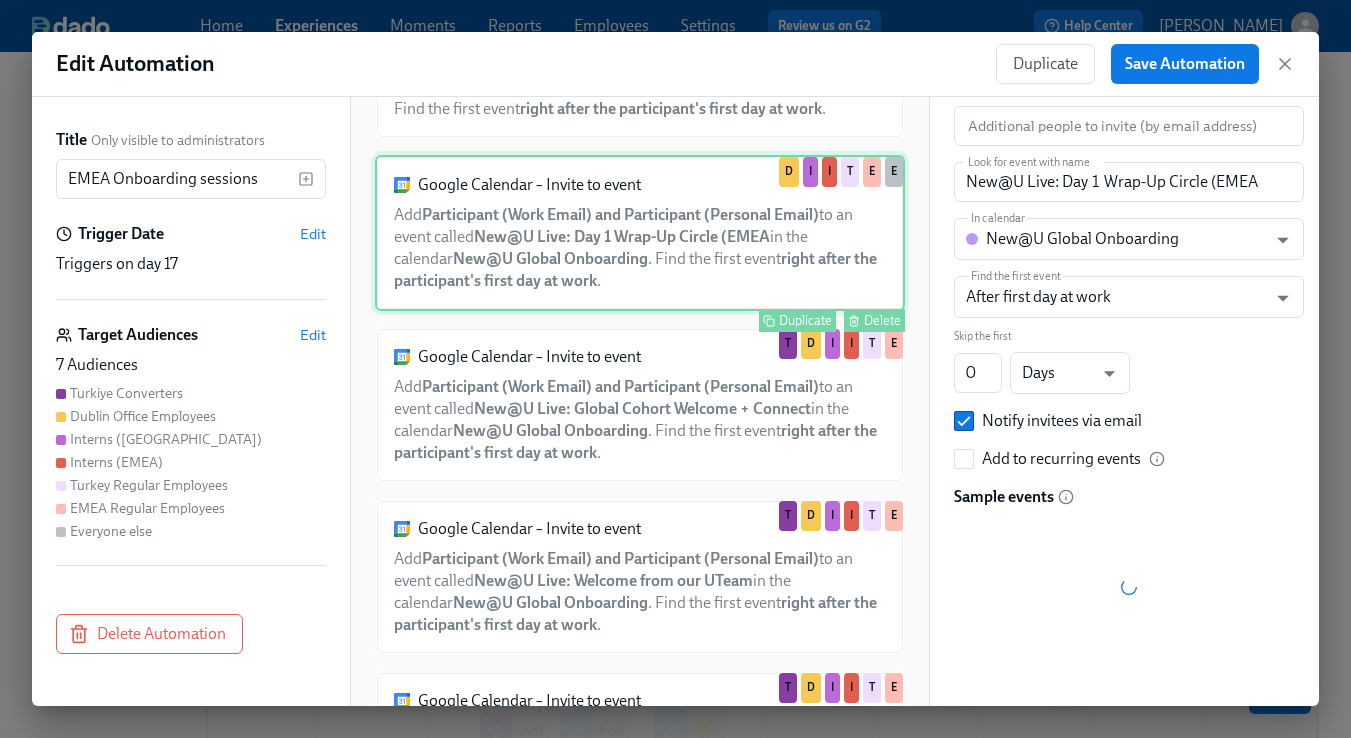 scroll, scrollTop: 335, scrollLeft: 0, axis: vertical 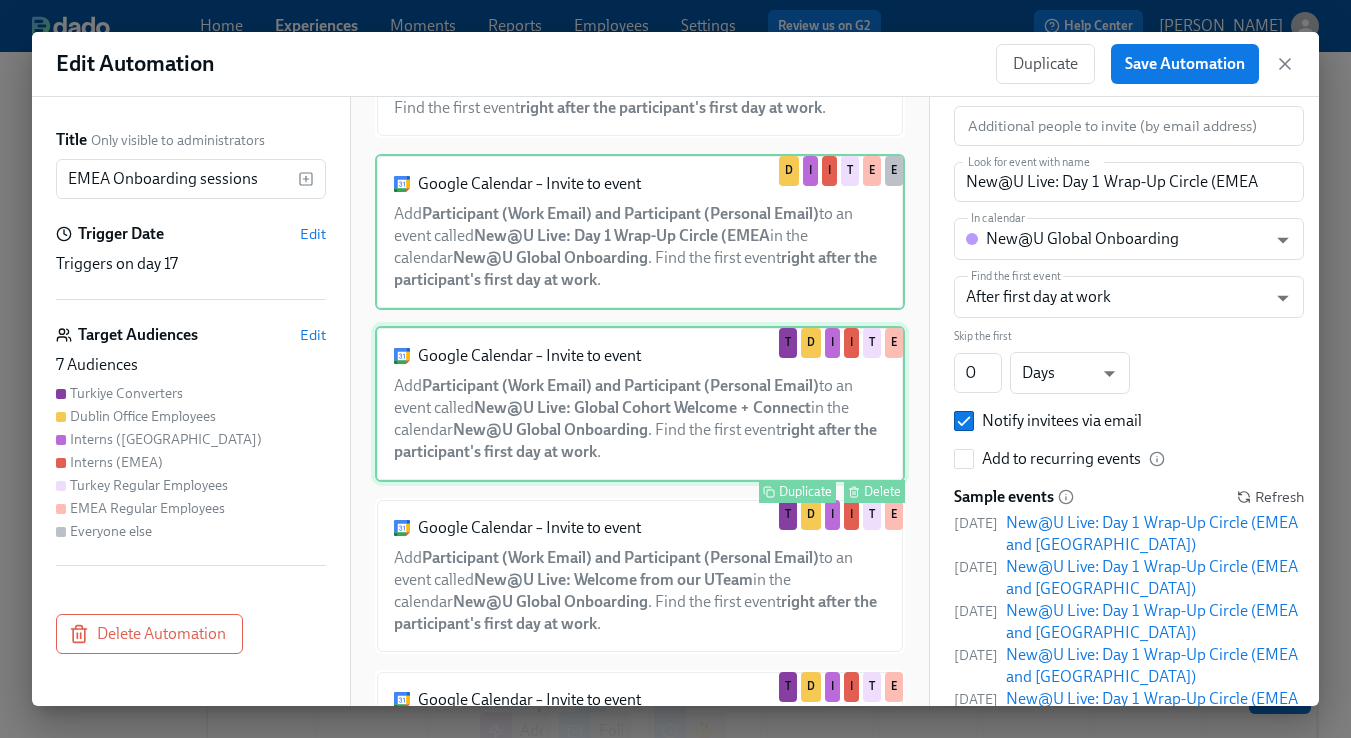 click on "Google Calendar – Invite to event Add  Participant (Work Email) and Participant (Personal Email)  to an event called  New@U Live: Global Cohort Welcome + Connect  in the calendar  New@U Global Onboarding  . Find the first event  right after the participant's first day at work .   Duplicate   Delete T D I I T E" at bounding box center (640, 404) 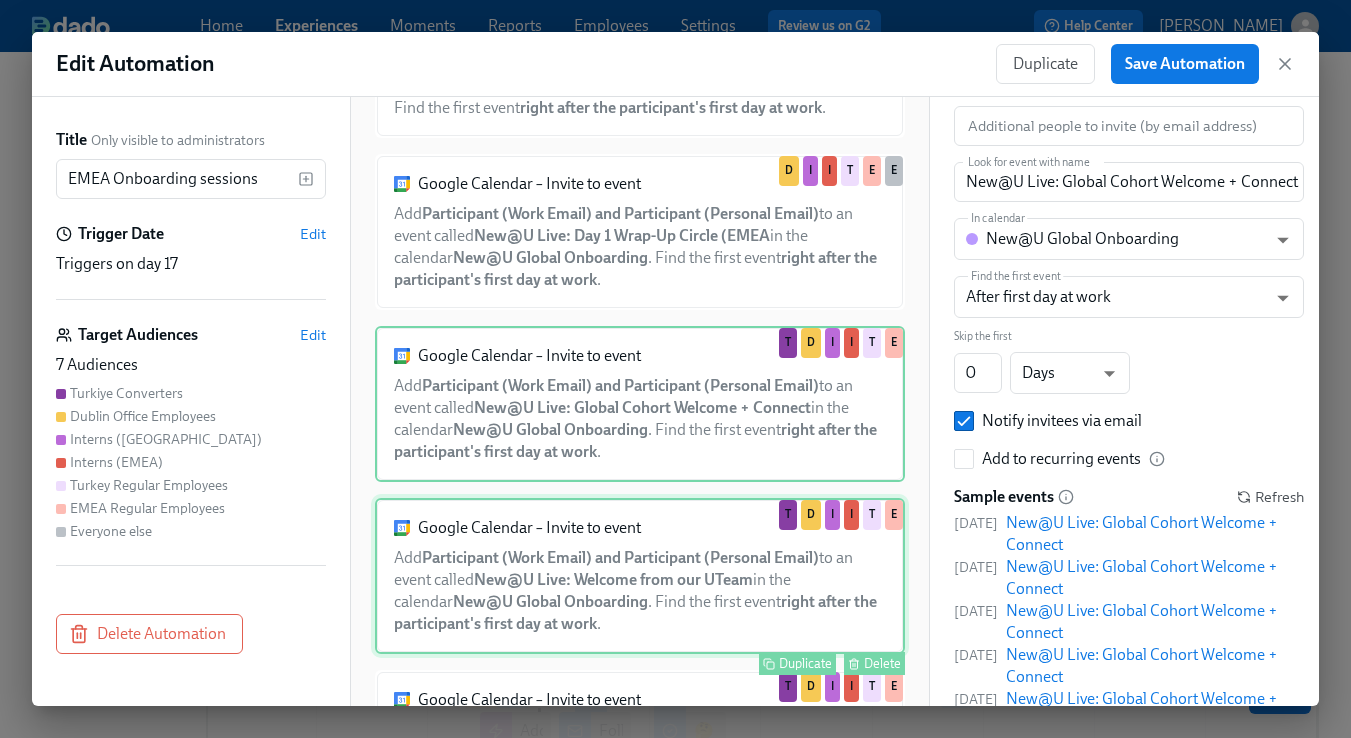 click on "Google Calendar – Invite to event Add  Participant (Work Email) and Participant (Personal Email)  to an event called  New@U Live: Welcome from our UTeam  in the calendar  New@U Global Onboarding  . Find the first event  right after the participant's first day at work .   Duplicate   Delete T D I I T E" at bounding box center (640, 576) 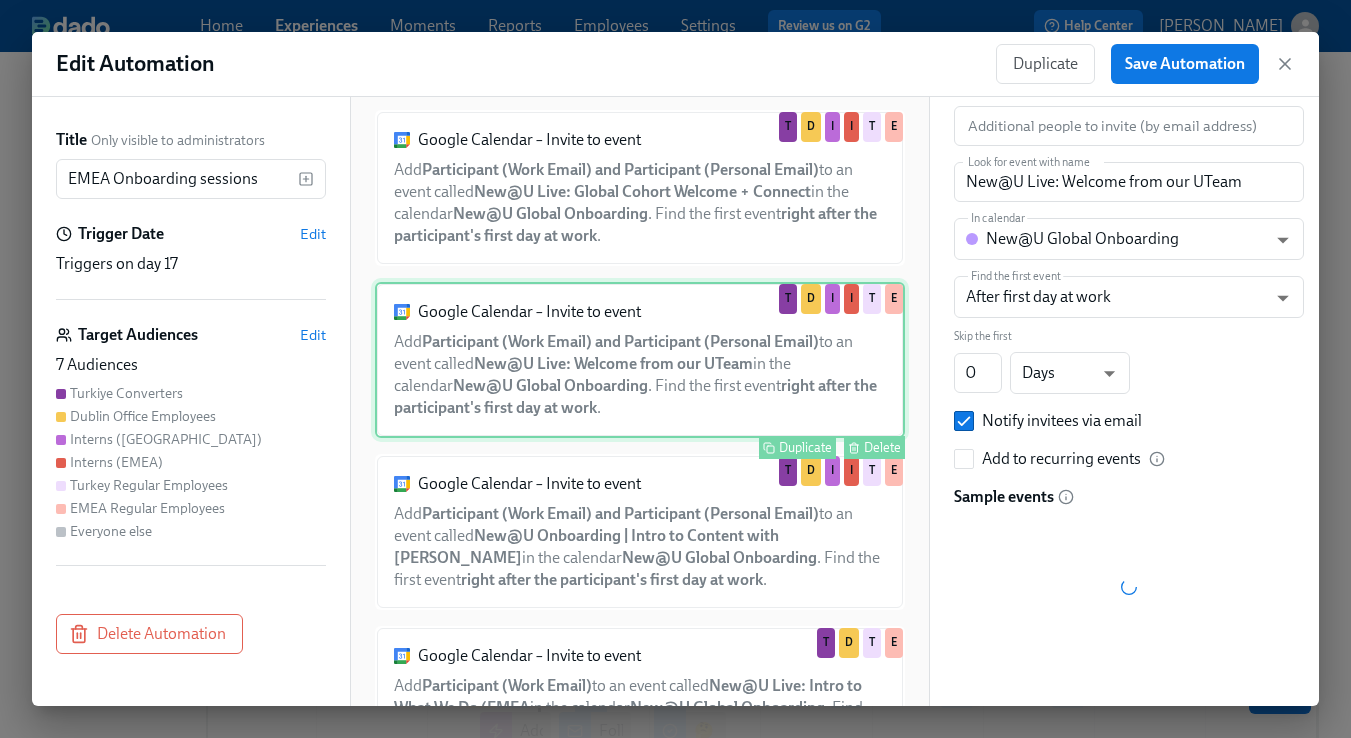 scroll, scrollTop: 552, scrollLeft: 0, axis: vertical 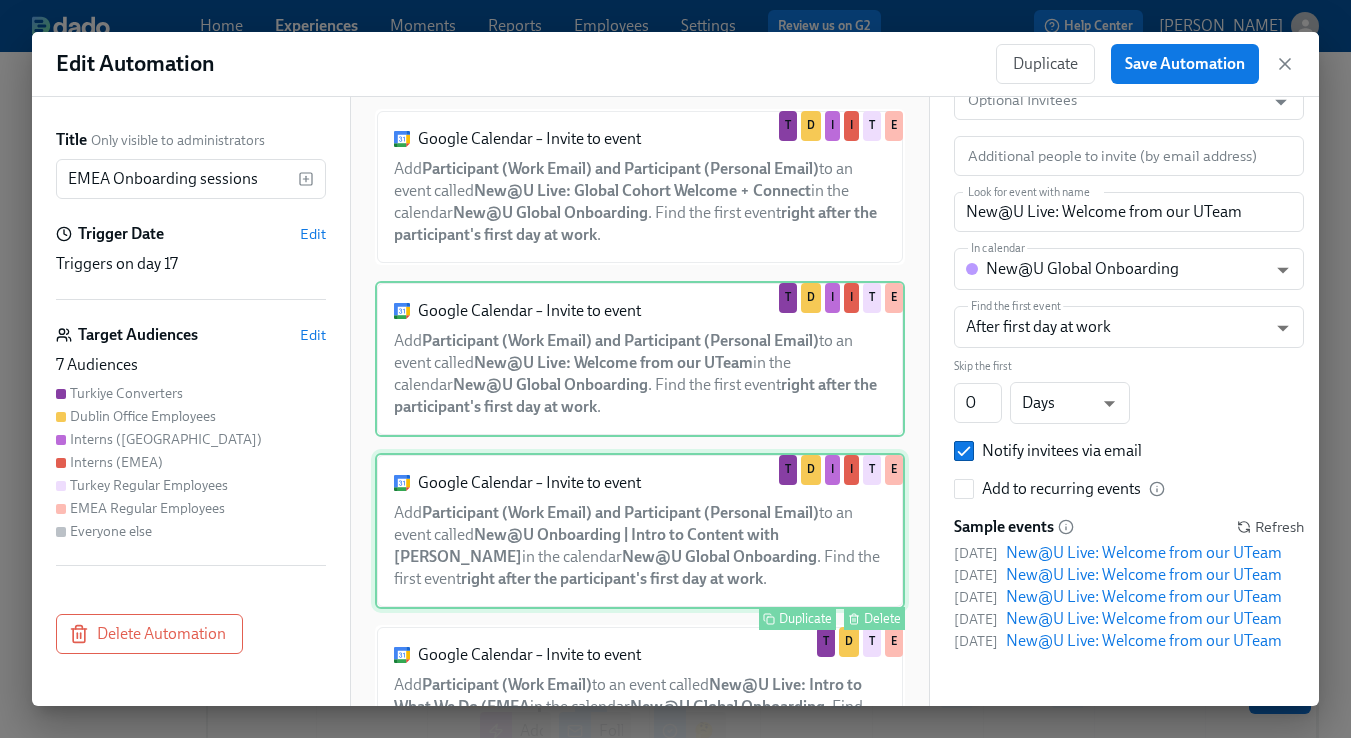 click on "Google Calendar – Invite to event Add  Participant (Work Email) and Participant (Personal Email)  to an event called  New@U Onboarding | Intro to Content with [PERSON_NAME]  in the calendar  New@U Global Onboarding  . Find the first event  right after the participant's first day at work .   Duplicate   Delete T D I I T E" at bounding box center [640, 531] 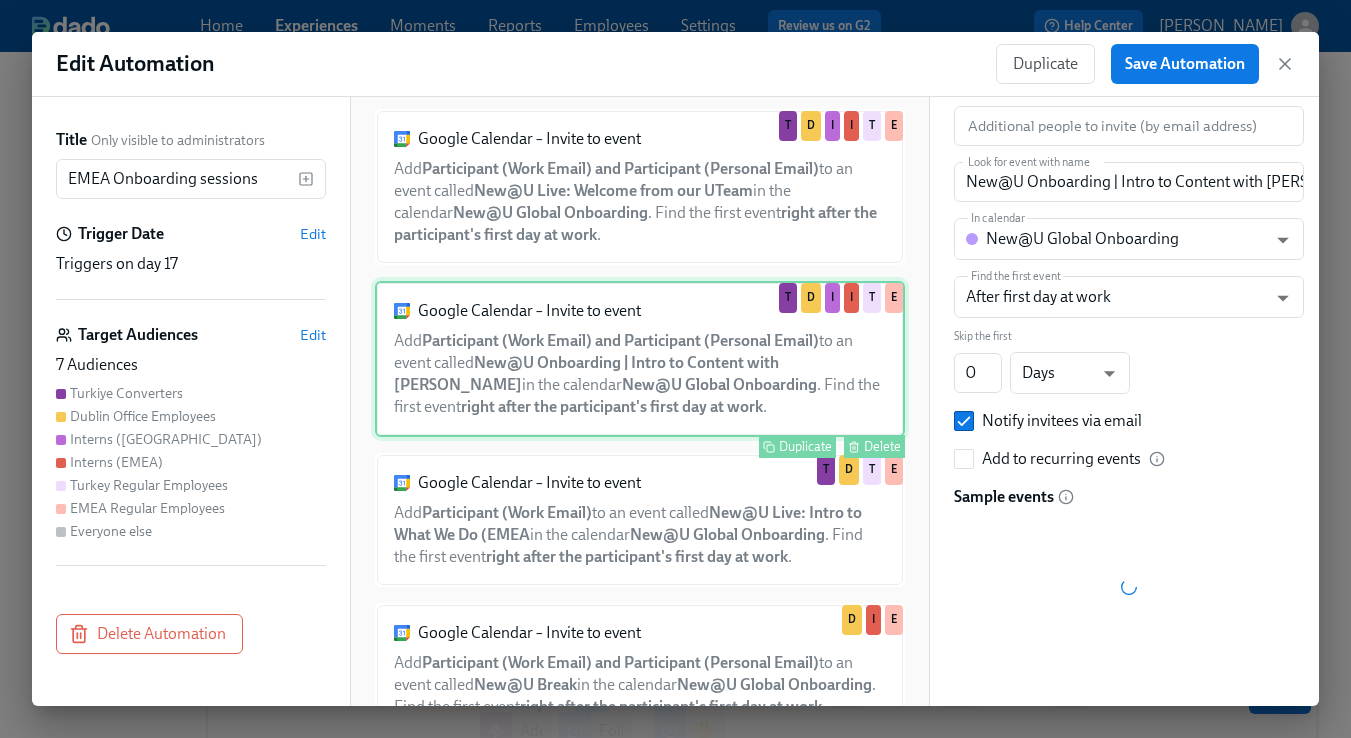 scroll, scrollTop: 775, scrollLeft: 0, axis: vertical 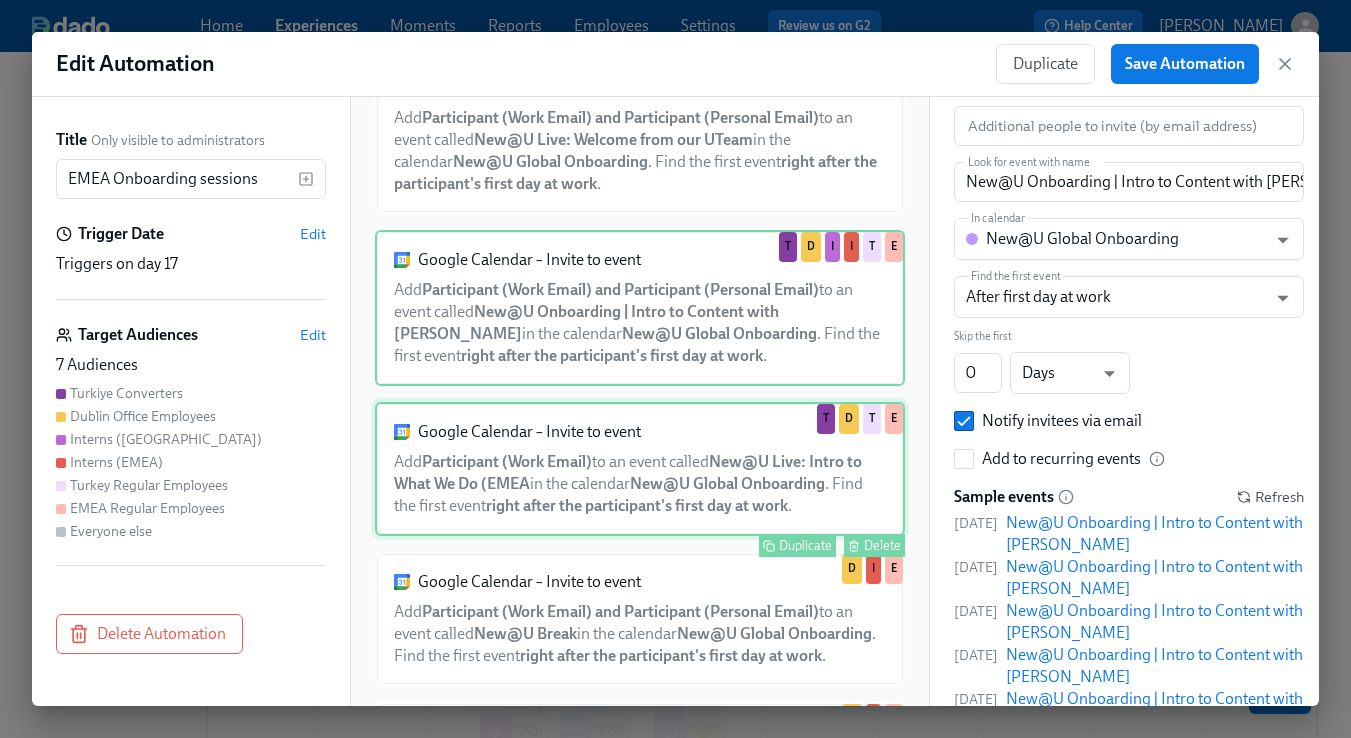 click on "Google Calendar – Invite to event Add  Participant (Work Email)  to an event called  New@U Live: Intro to What We Do (EMEA   in the calendar  New@U Global Onboarding  . Find the first event  right after the participant's first day at work .   Duplicate   Delete T D T E" at bounding box center [640, 469] 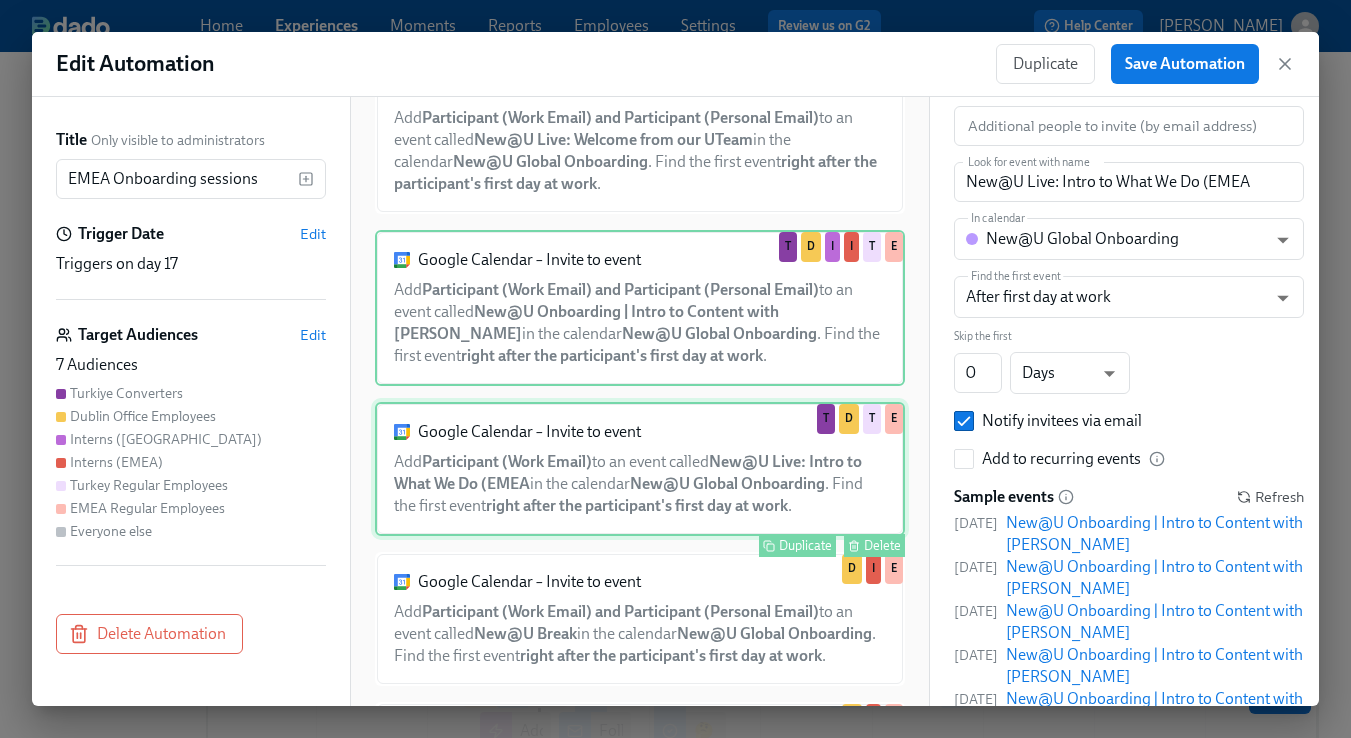 scroll, scrollTop: 213, scrollLeft: 0, axis: vertical 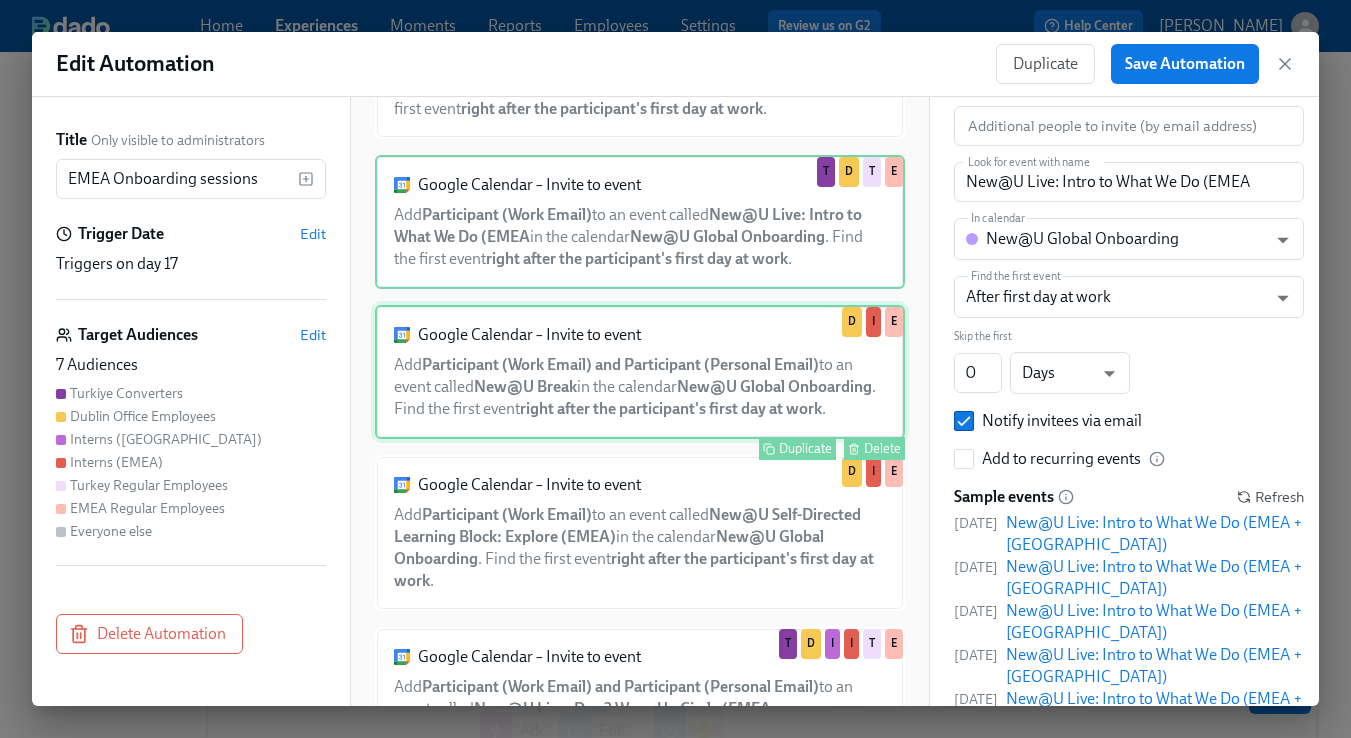 click on "Google Calendar – Invite to event Add  Participant (Work Email) and Participant (Personal Email)  to an event called  New@U Break   in the calendar  New@U Global Onboarding  . Find the first event  right after the participant's first day at work .   Duplicate   Delete D I E" at bounding box center [640, 372] 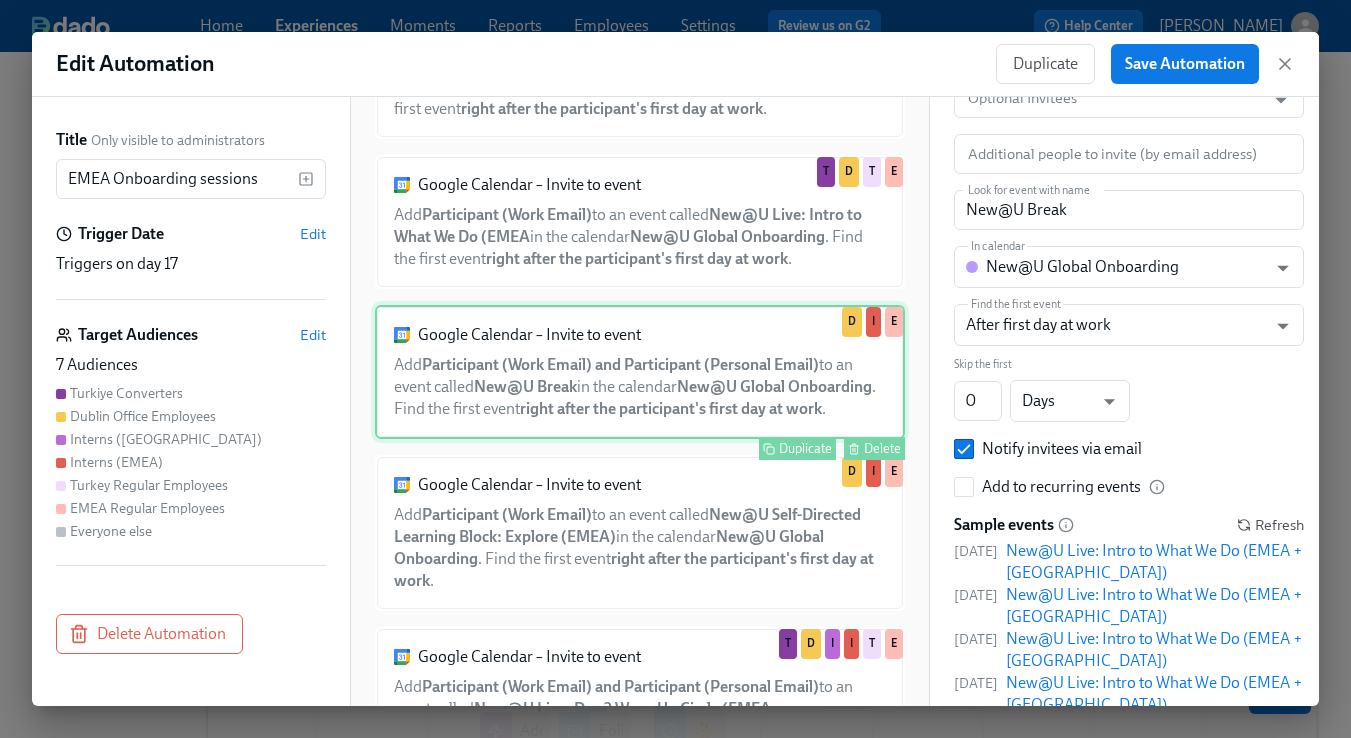 scroll, scrollTop: 241, scrollLeft: 0, axis: vertical 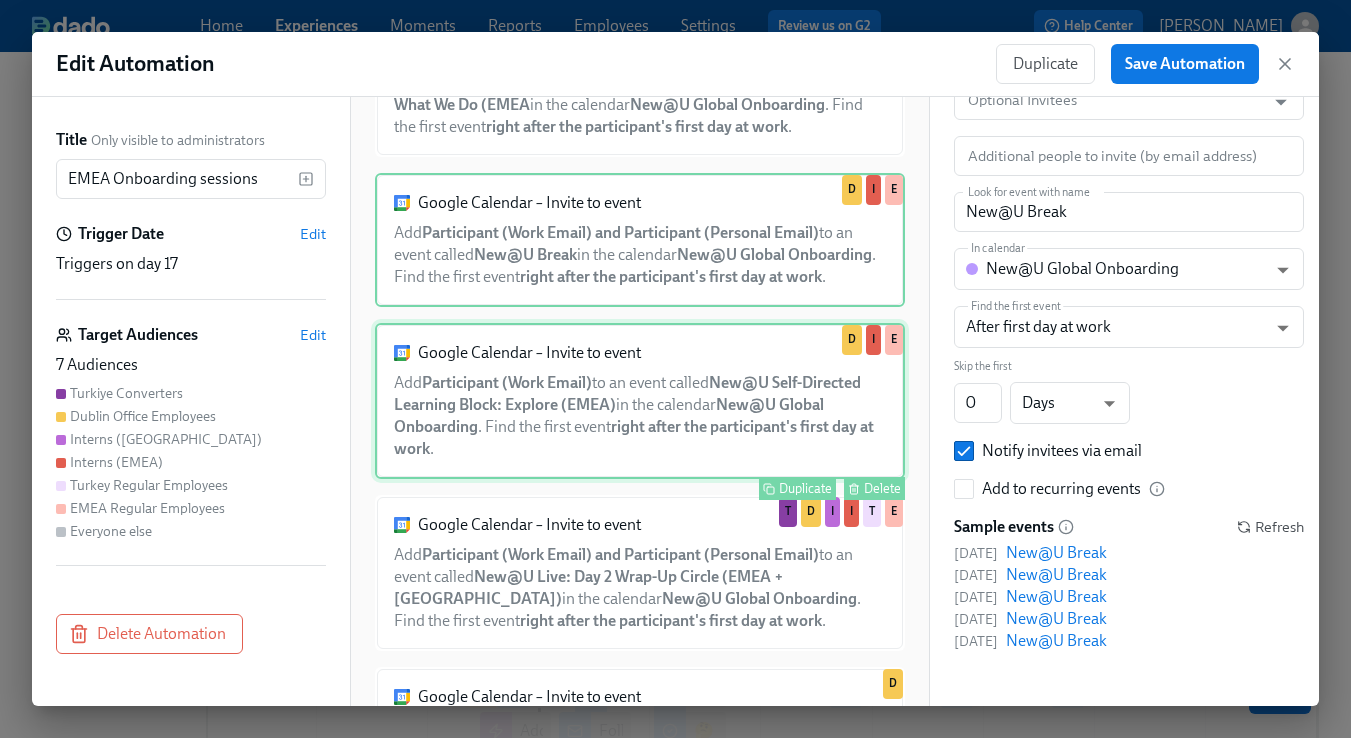 click on "Google Calendar – Invite to event Add  Participant (Work Email)  to an event called  New@U Self-Directed Learning Block: Explore (EMEA)  in the calendar  New@U Global Onboarding  . Find the first event  right after the participant's first day at work .   Duplicate   Delete D I E" at bounding box center (640, 401) 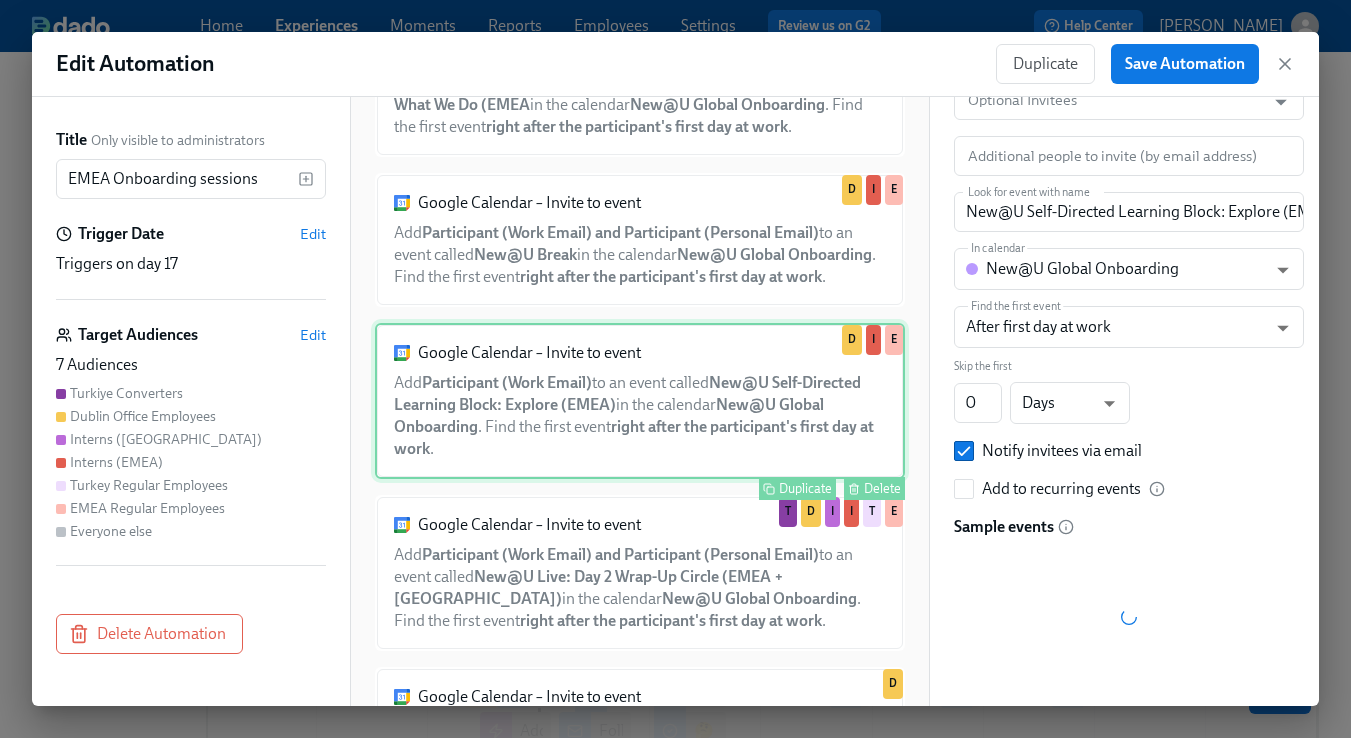 scroll, scrollTop: 213, scrollLeft: 0, axis: vertical 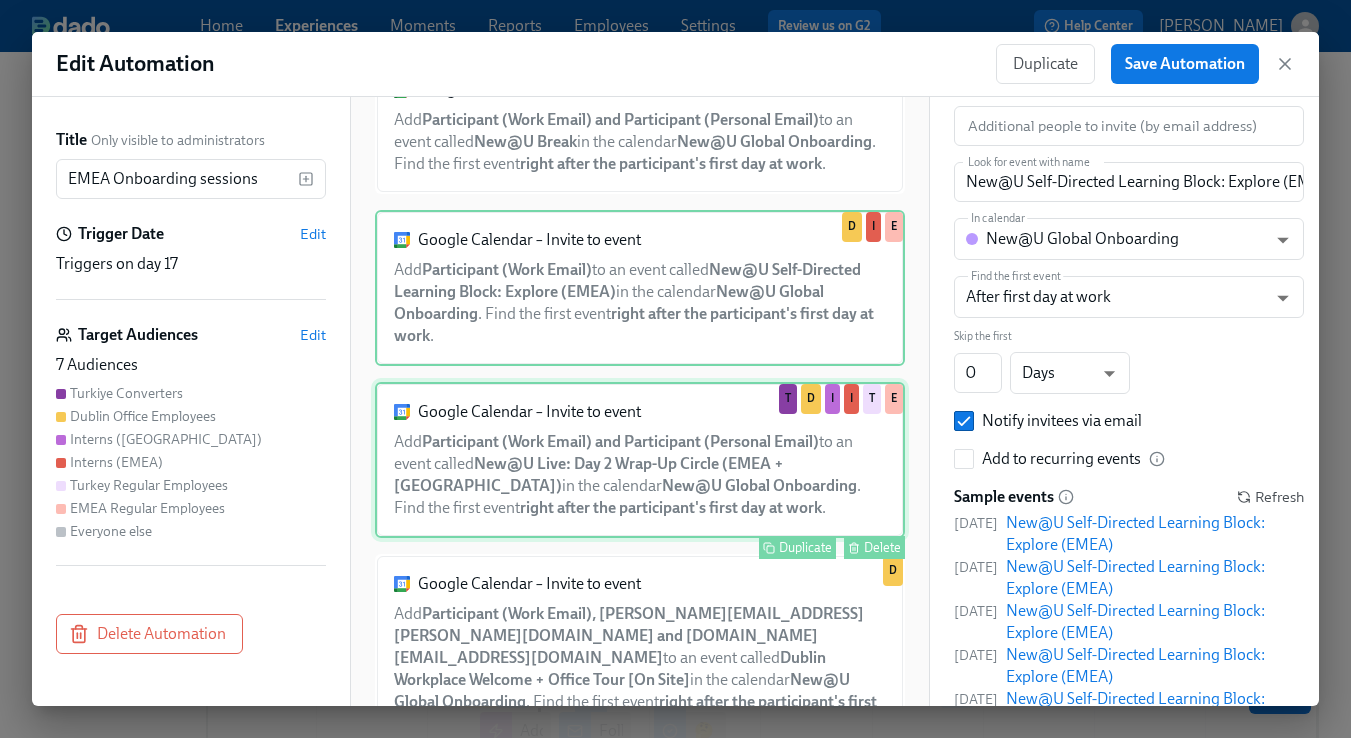 click on "Google Calendar – Invite to event Add  Participant (Work Email) and Participant (Personal Email)  to an event called  New@U Live: Day 2 Wrap-Up Circle (EMEA + [GEOGRAPHIC_DATA])  in the calendar  New@U Global Onboarding  . Find the first event  right after the participant's first day at work .   Duplicate   Delete T D I I T E" at bounding box center [640, 460] 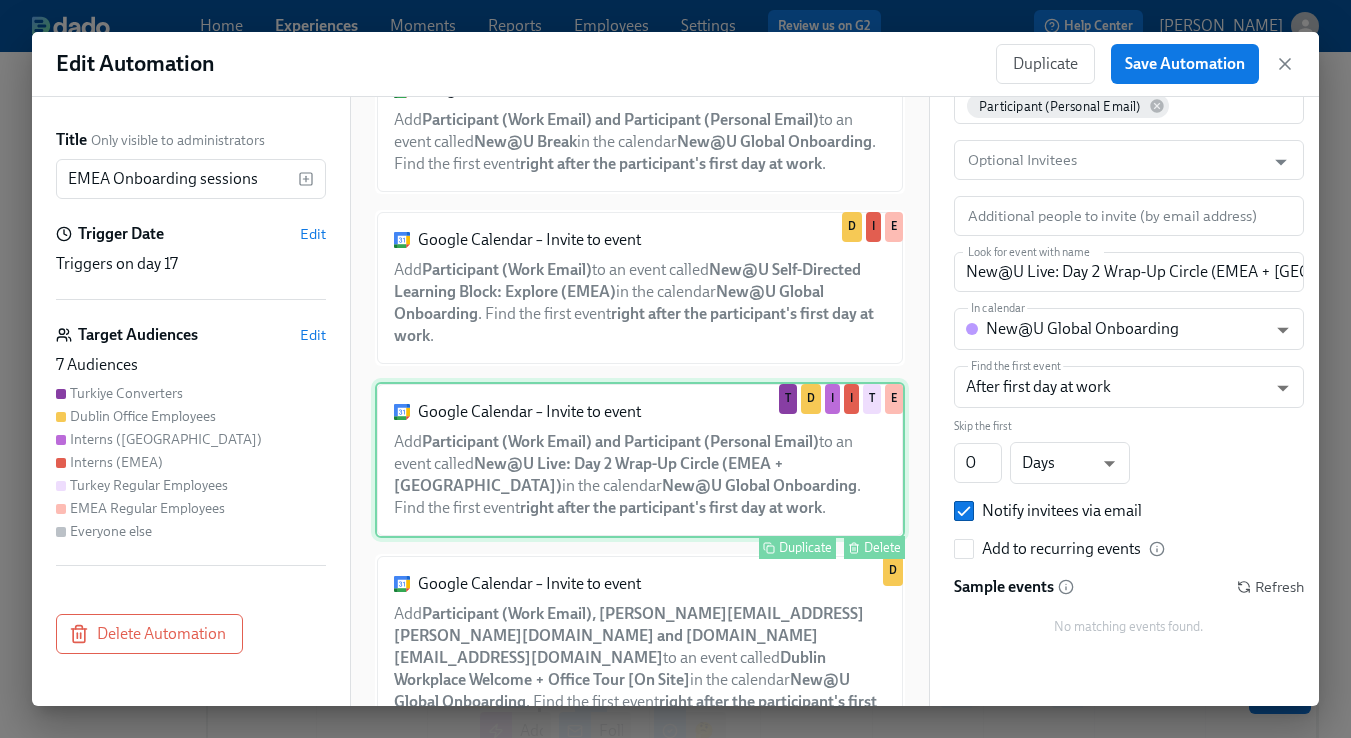 scroll, scrollTop: 151, scrollLeft: 0, axis: vertical 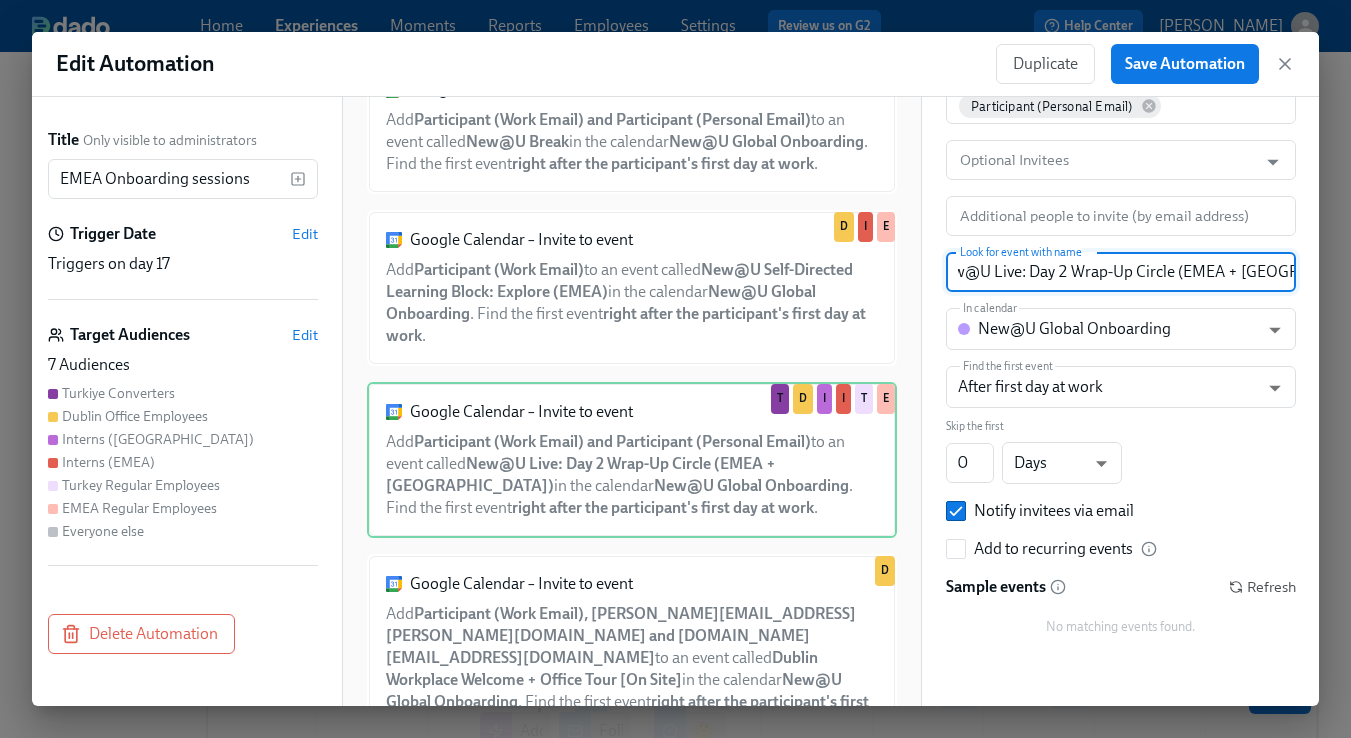 drag, startPoint x: 1236, startPoint y: 274, endPoint x: 1311, endPoint y: 280, distance: 75.23962 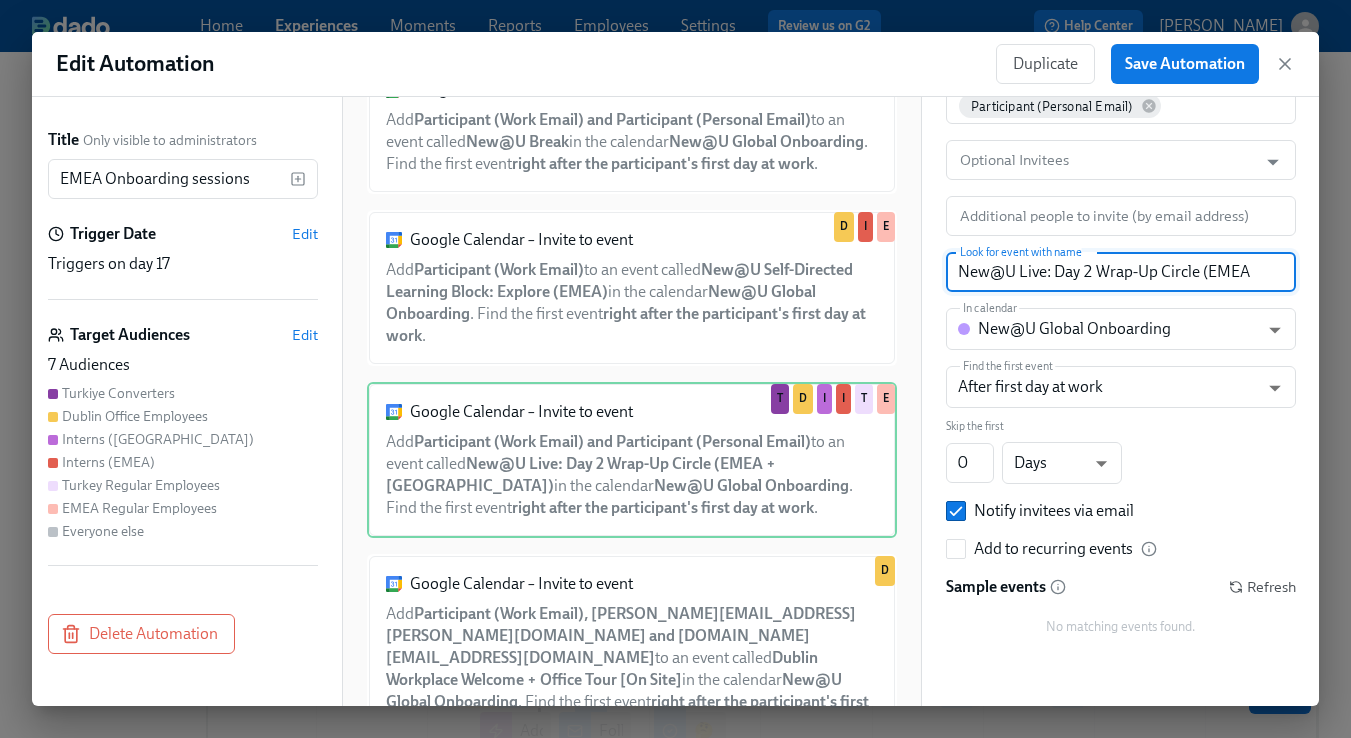 scroll, scrollTop: 0, scrollLeft: 0, axis: both 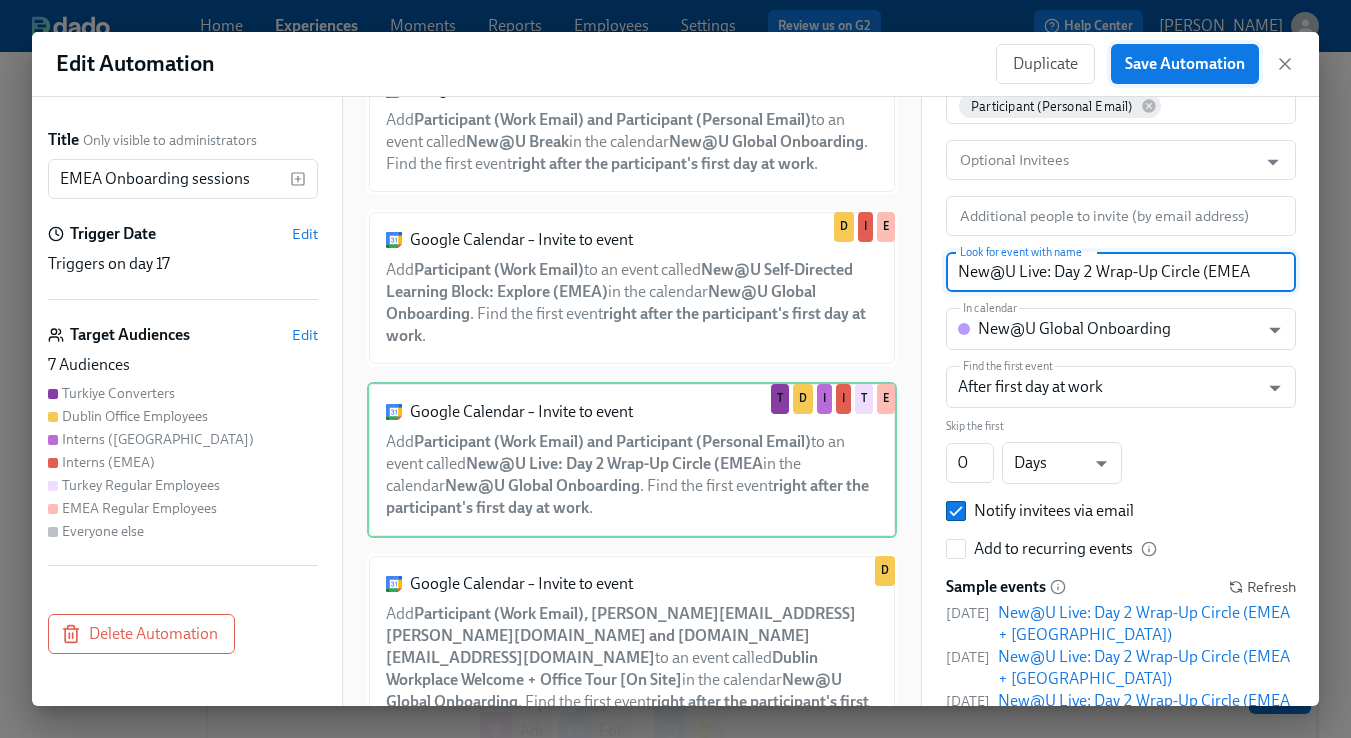 type on "New@U Live: Day 2 Wrap-Up Circle (EMEA" 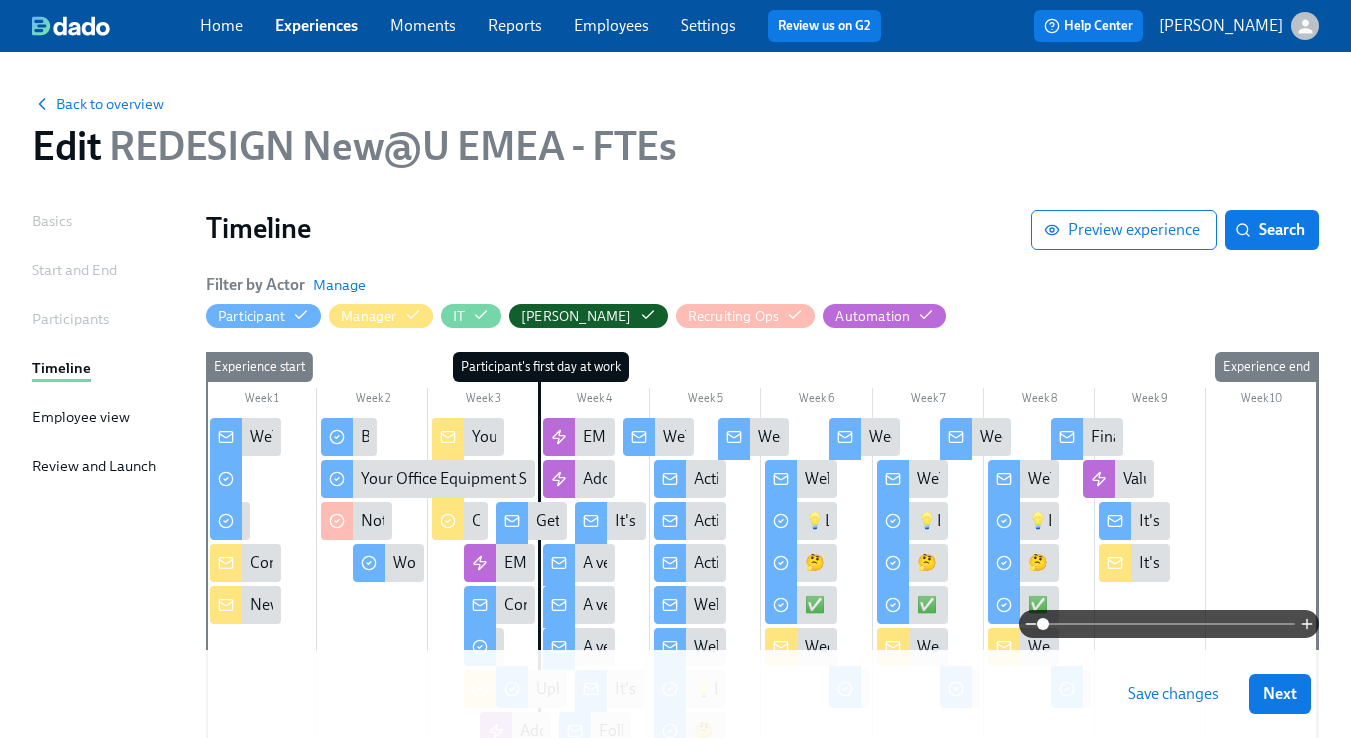 click on "Save changes" at bounding box center (1173, 694) 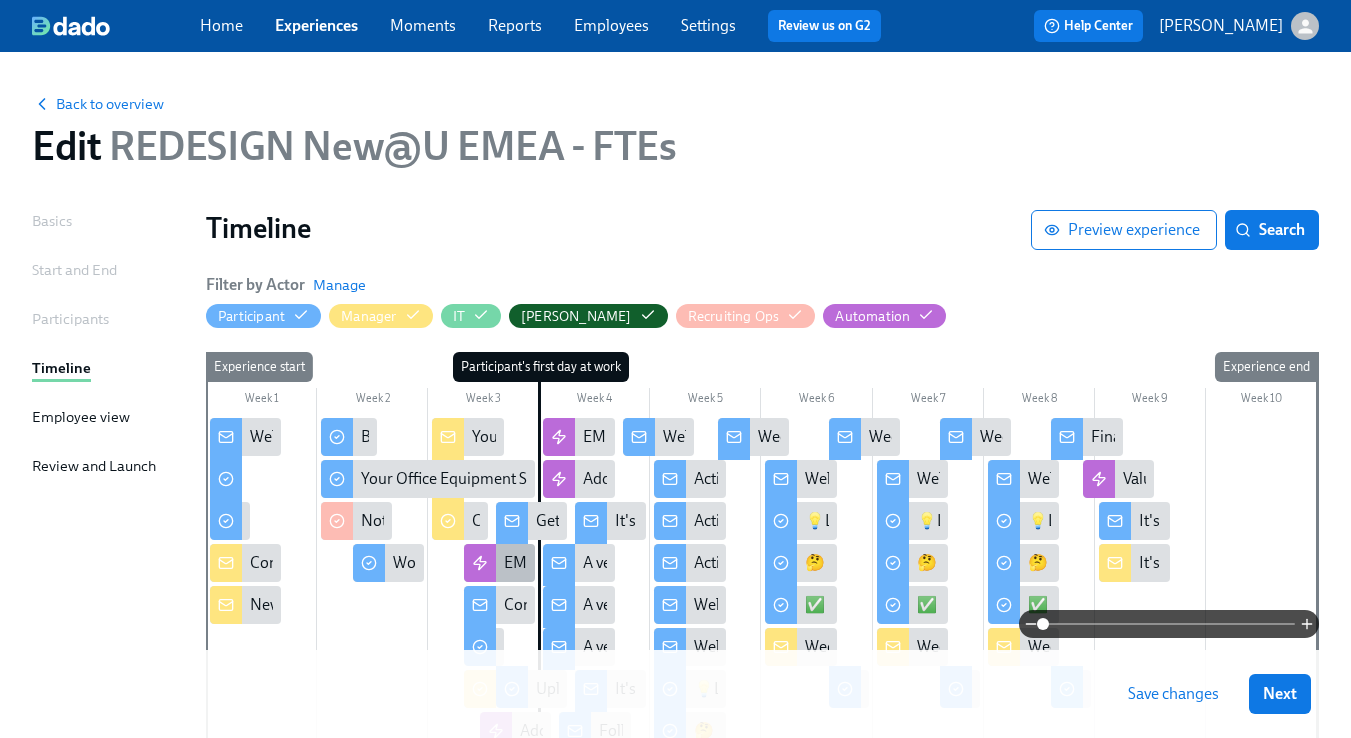 click on "EMEA Onboarding sessions" at bounding box center [599, 563] 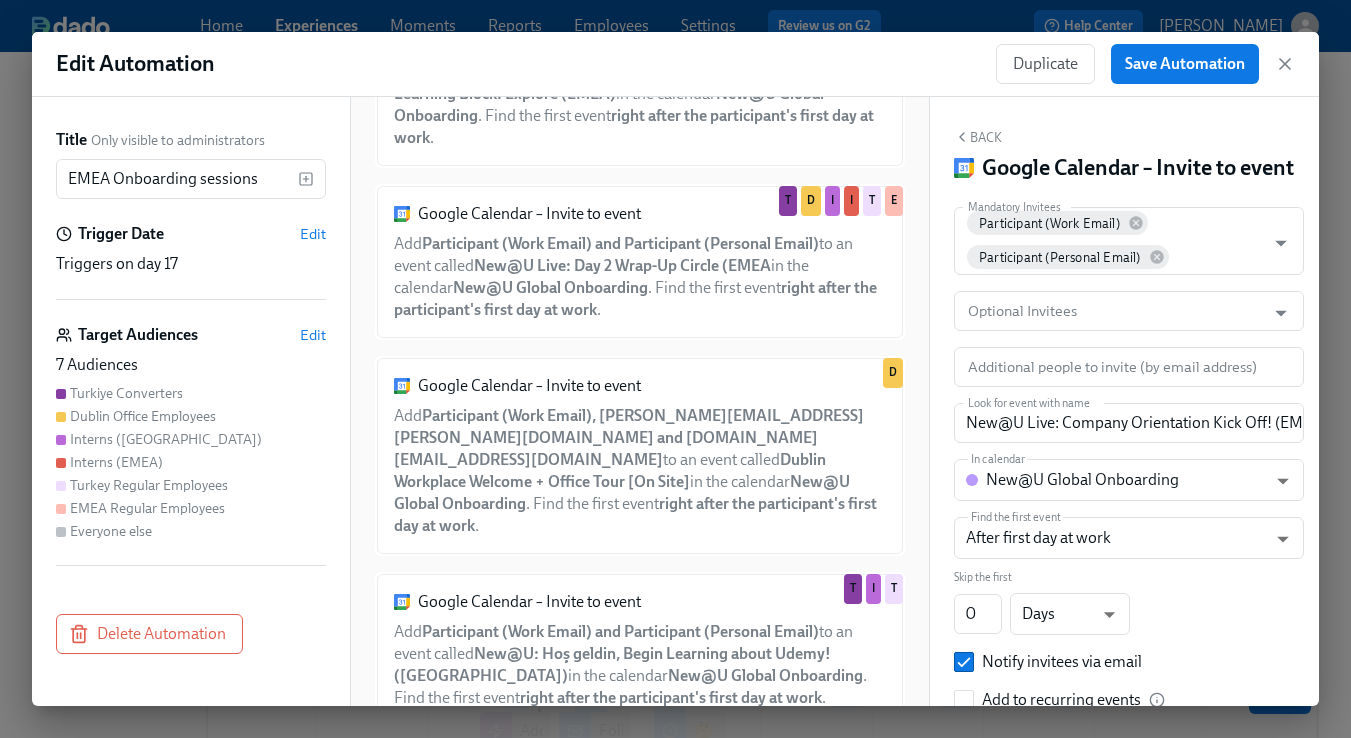 scroll, scrollTop: 1685, scrollLeft: 0, axis: vertical 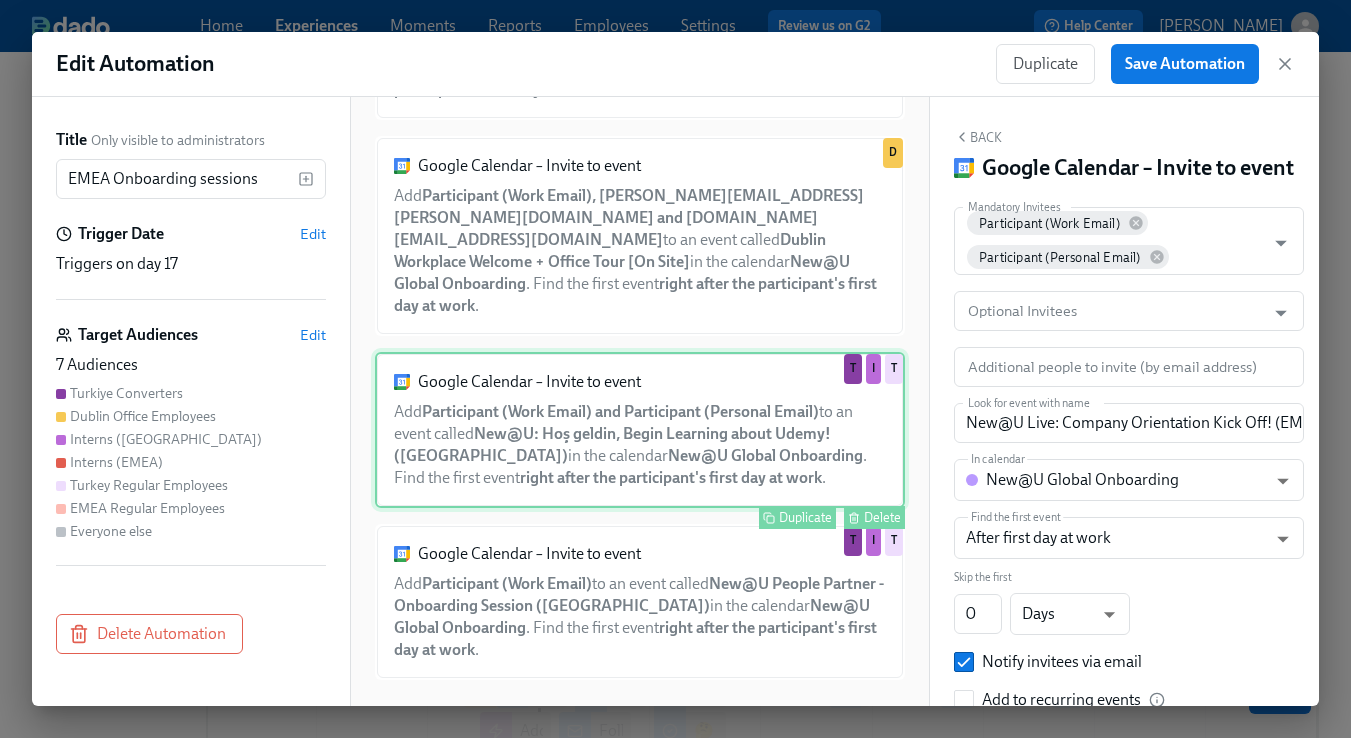 click on "Google Calendar – Invite to event Add  Participant (Work Email) and Participant (Personal Email)  to an event called  New@U: Hoş geldin, Begin Learning about Udemy! ([GEOGRAPHIC_DATA])   in the calendar  New@U Global Onboarding  . Find the first event  right after the participant's first day at work .   Duplicate   Delete T I T" at bounding box center [640, 430] 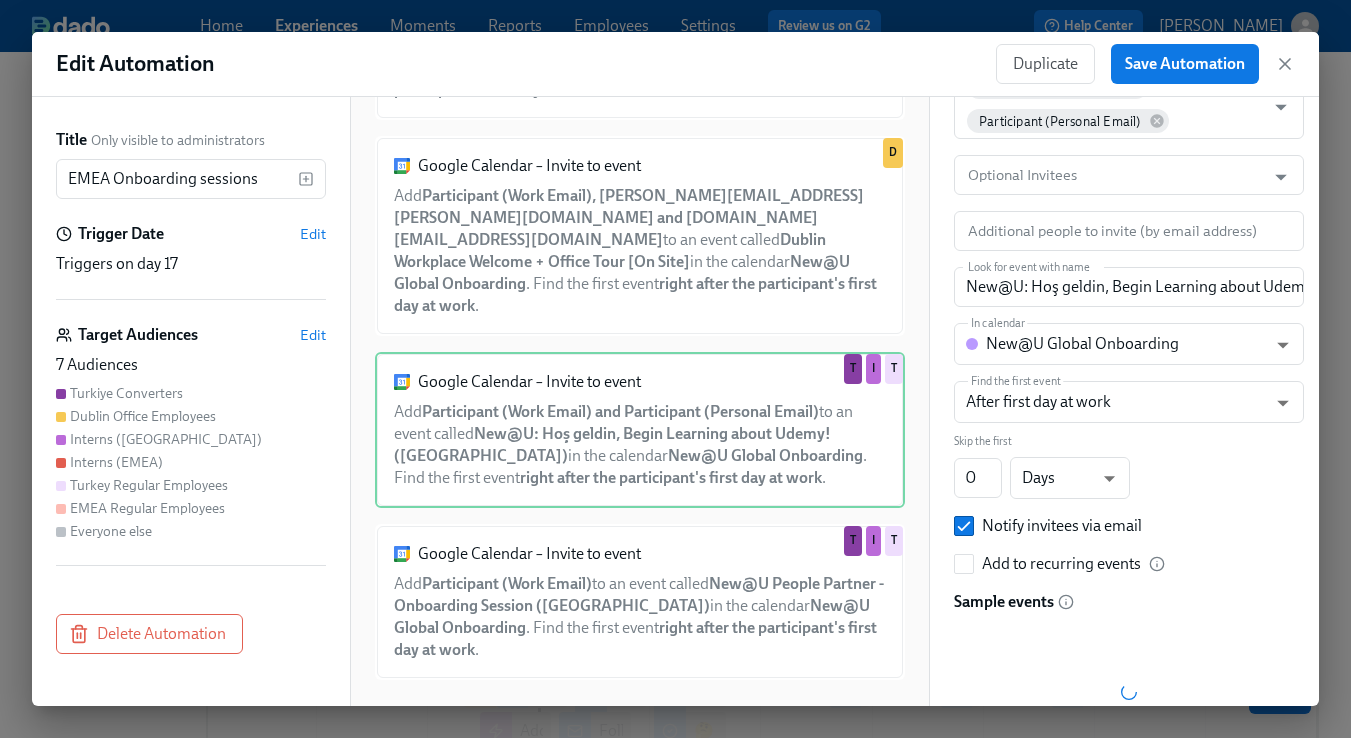 scroll, scrollTop: 251, scrollLeft: 0, axis: vertical 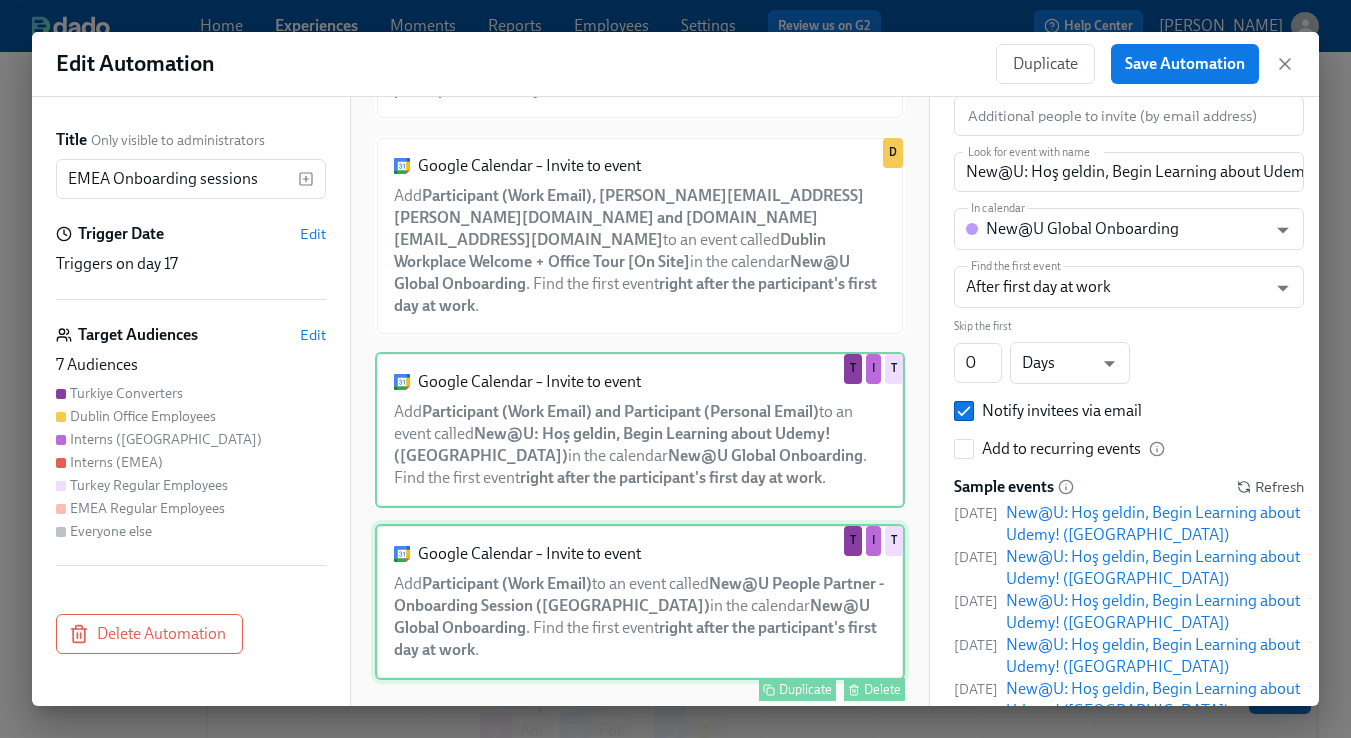 click on "Google Calendar – Invite to event Add  Participant (Work Email)  to an event called  New@U People Partner - Onboarding Session ([GEOGRAPHIC_DATA])  in the calendar  New@U Global Onboarding  . Find the first event  right after the participant's first day at work .   Duplicate   Delete T I T" at bounding box center [640, 602] 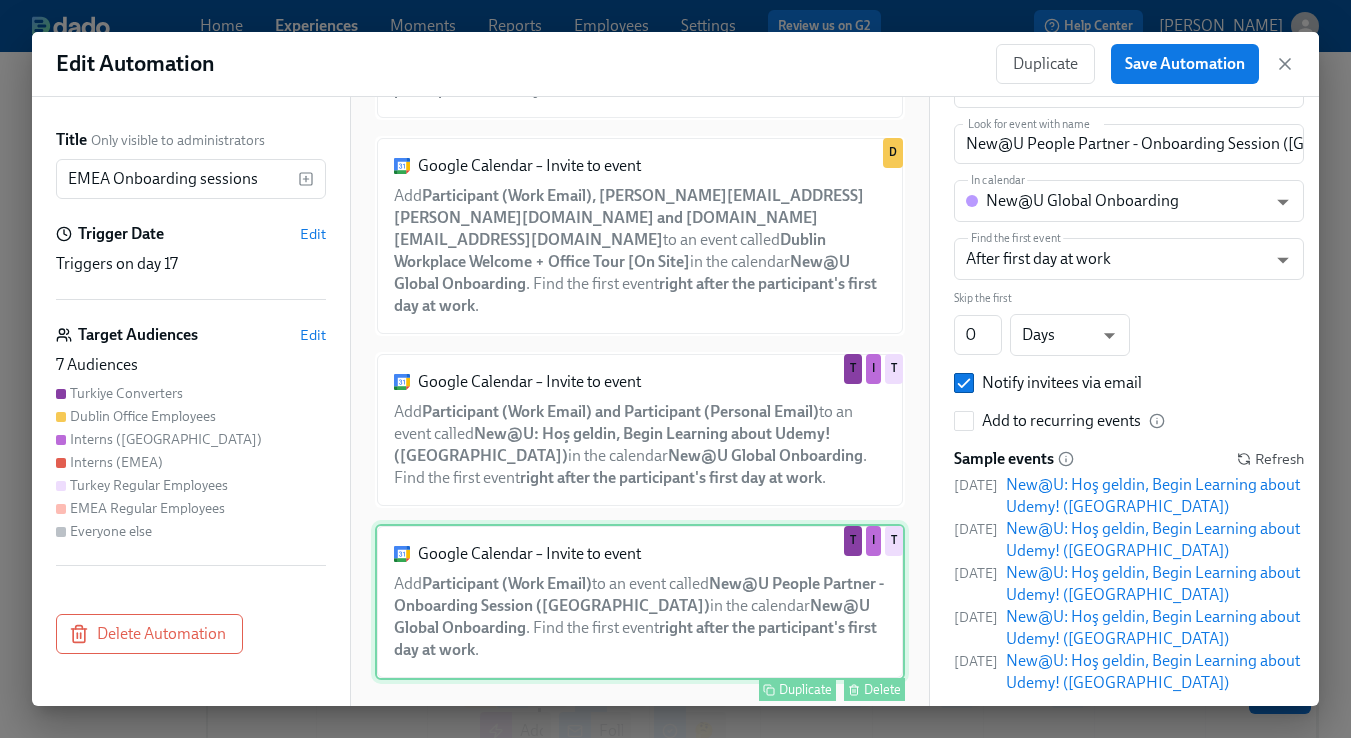 scroll, scrollTop: 223, scrollLeft: 0, axis: vertical 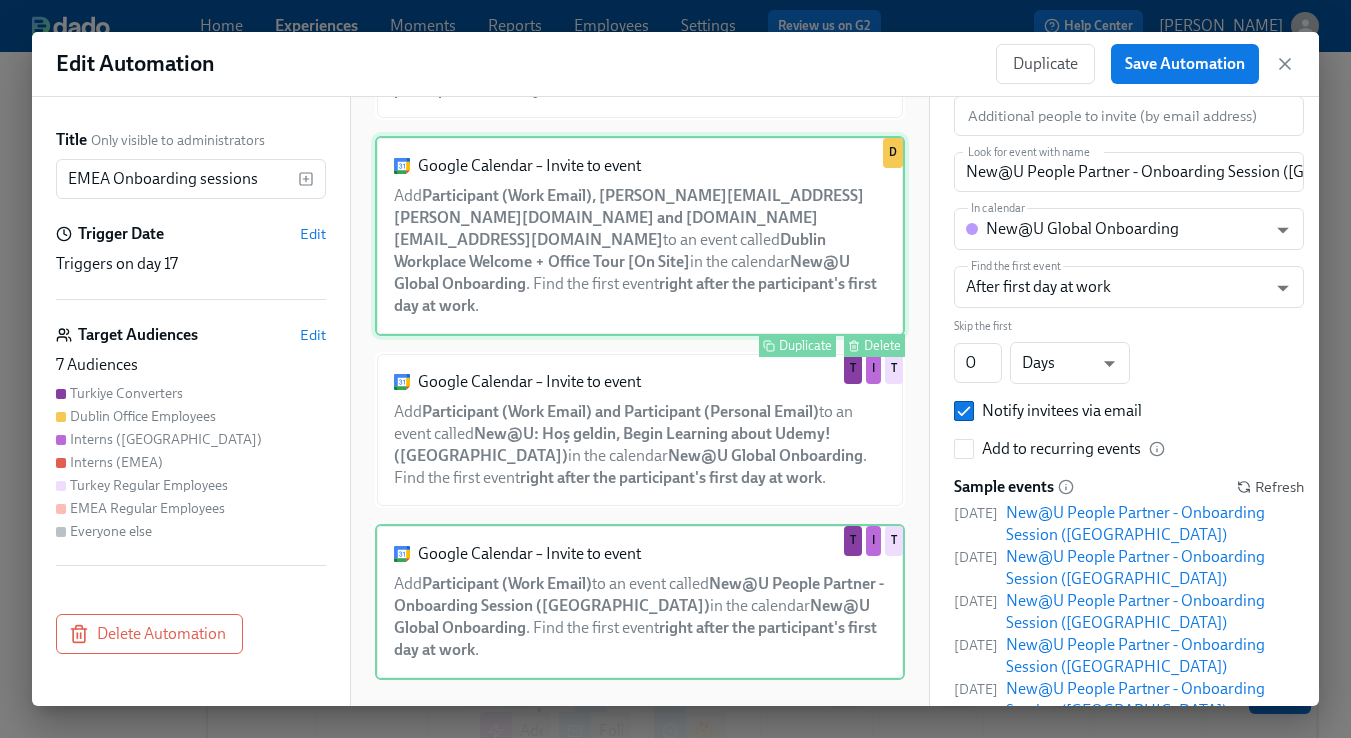 click on "Google Calendar – Invite to event Add  Participant (Work Email), [PERSON_NAME][EMAIL_ADDRESS][PERSON_NAME][DOMAIN_NAME] and [DOMAIN_NAME][EMAIL_ADDRESS][DOMAIN_NAME]  to an event called  Dublin Workplace Welcome + Office Tour [On Site]   in the calendar  New@U Global Onboarding  . Find the first event  right after the participant's first day at work .   Duplicate   Delete D" at bounding box center [640, 236] 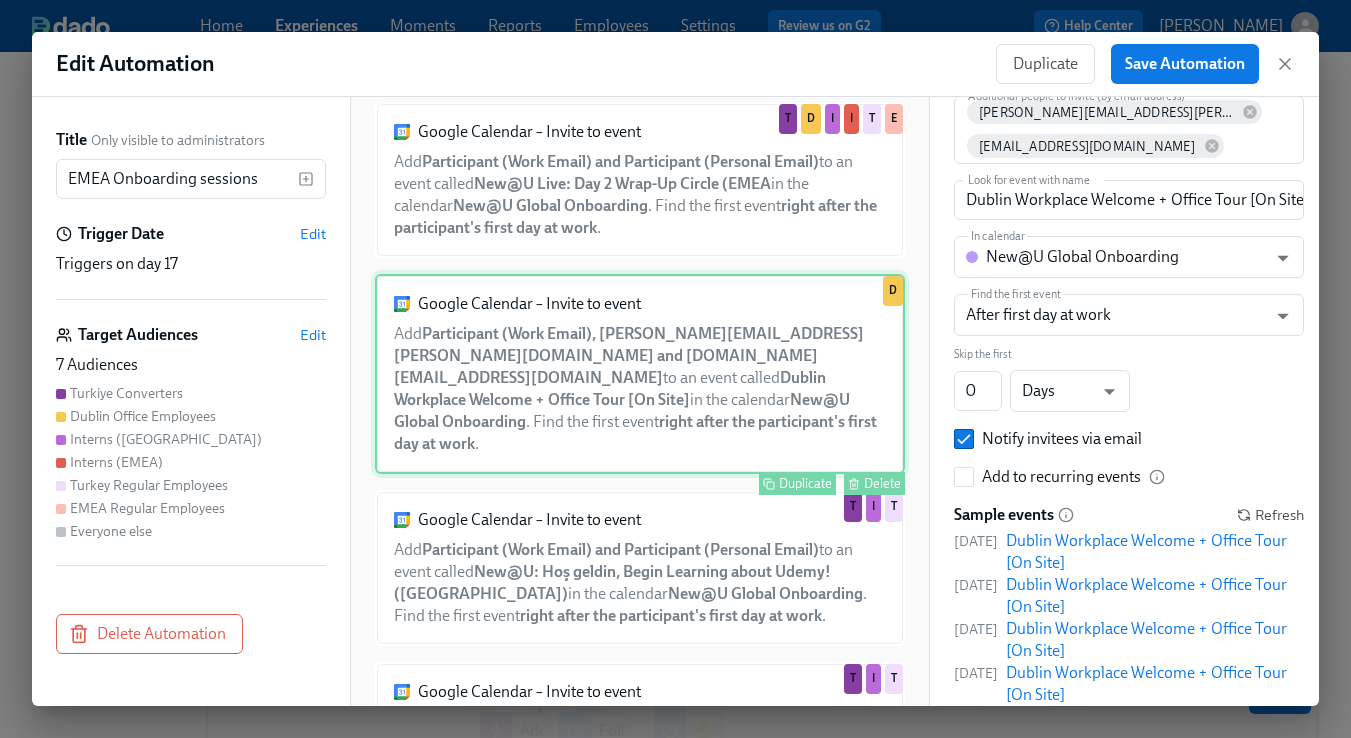 scroll, scrollTop: 1536, scrollLeft: 0, axis: vertical 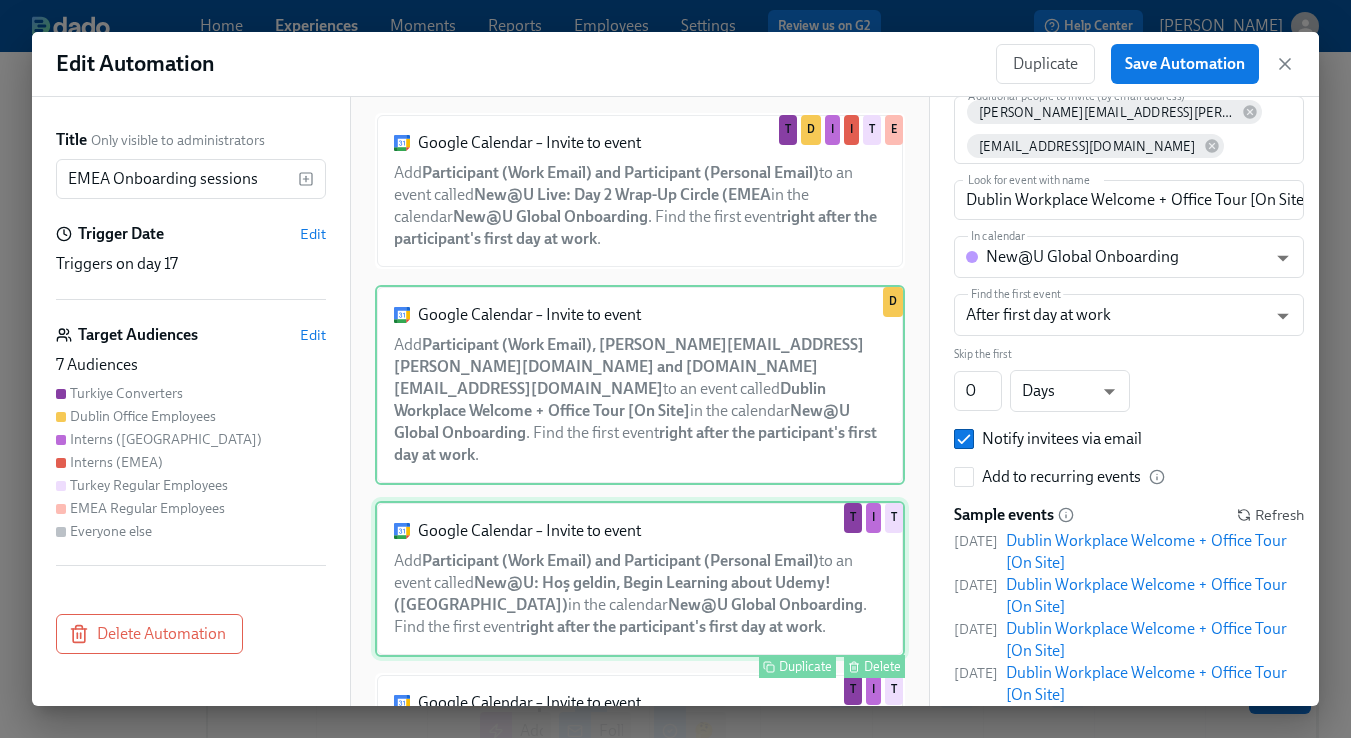 click on "Google Calendar – Invite to event Add  Participant (Work Email) and Participant (Personal Email)  to an event called  New@U: Hoş geldin, Begin Learning about Udemy! ([GEOGRAPHIC_DATA])   in the calendar  New@U Global Onboarding  . Find the first event  right after the participant's first day at work .   Duplicate   Delete T I T" at bounding box center [640, 579] 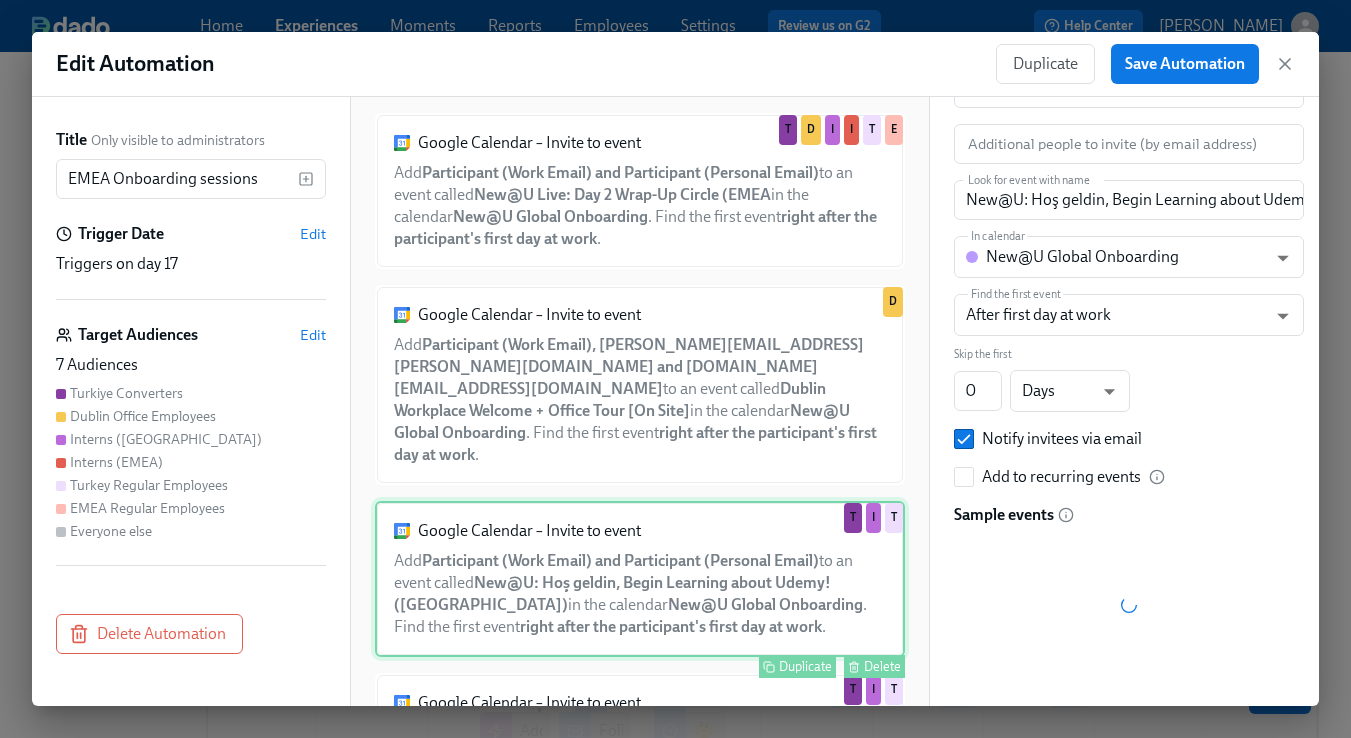 scroll, scrollTop: 1685, scrollLeft: 0, axis: vertical 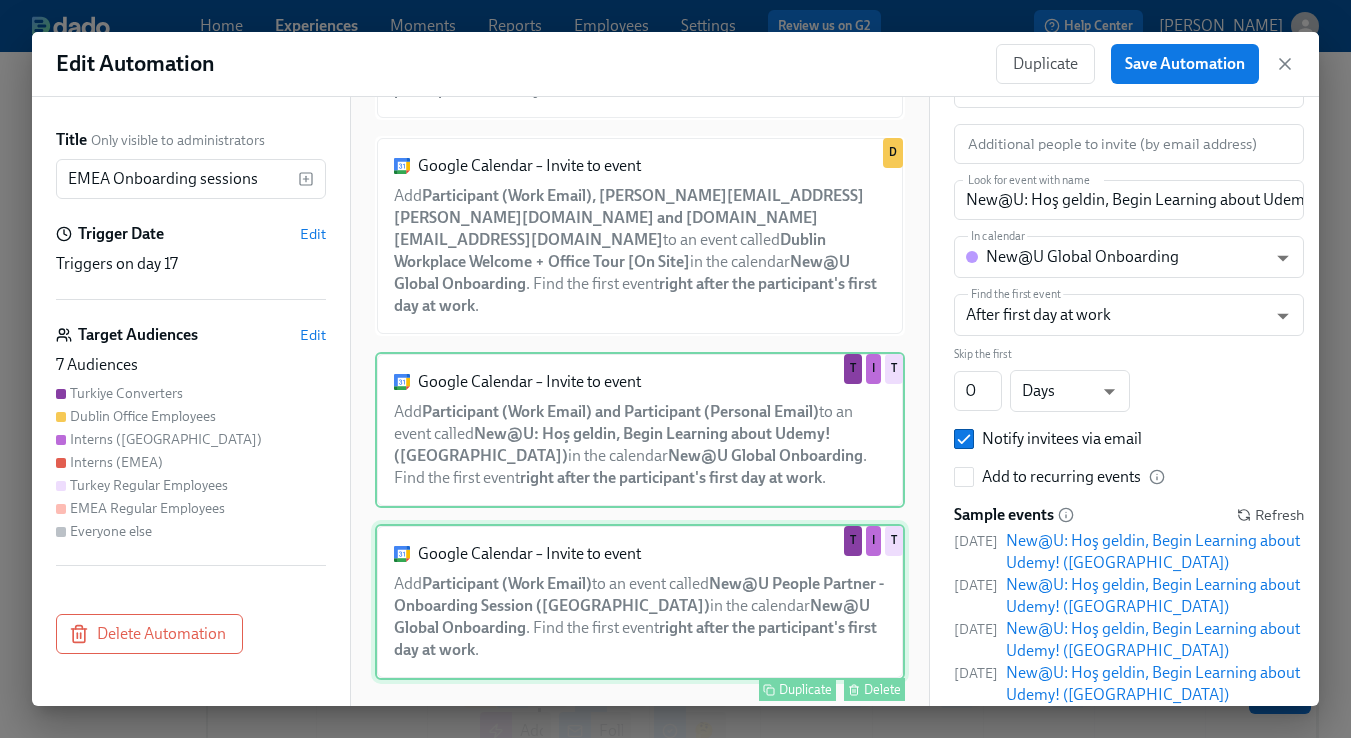 click on "Google Calendar – Invite to event Add  Participant (Work Email)  to an event called  New@U People Partner - Onboarding Session ([GEOGRAPHIC_DATA])  in the calendar  New@U Global Onboarding  . Find the first event  right after the participant's first day at work .   Duplicate   Delete T I T" at bounding box center (640, 602) 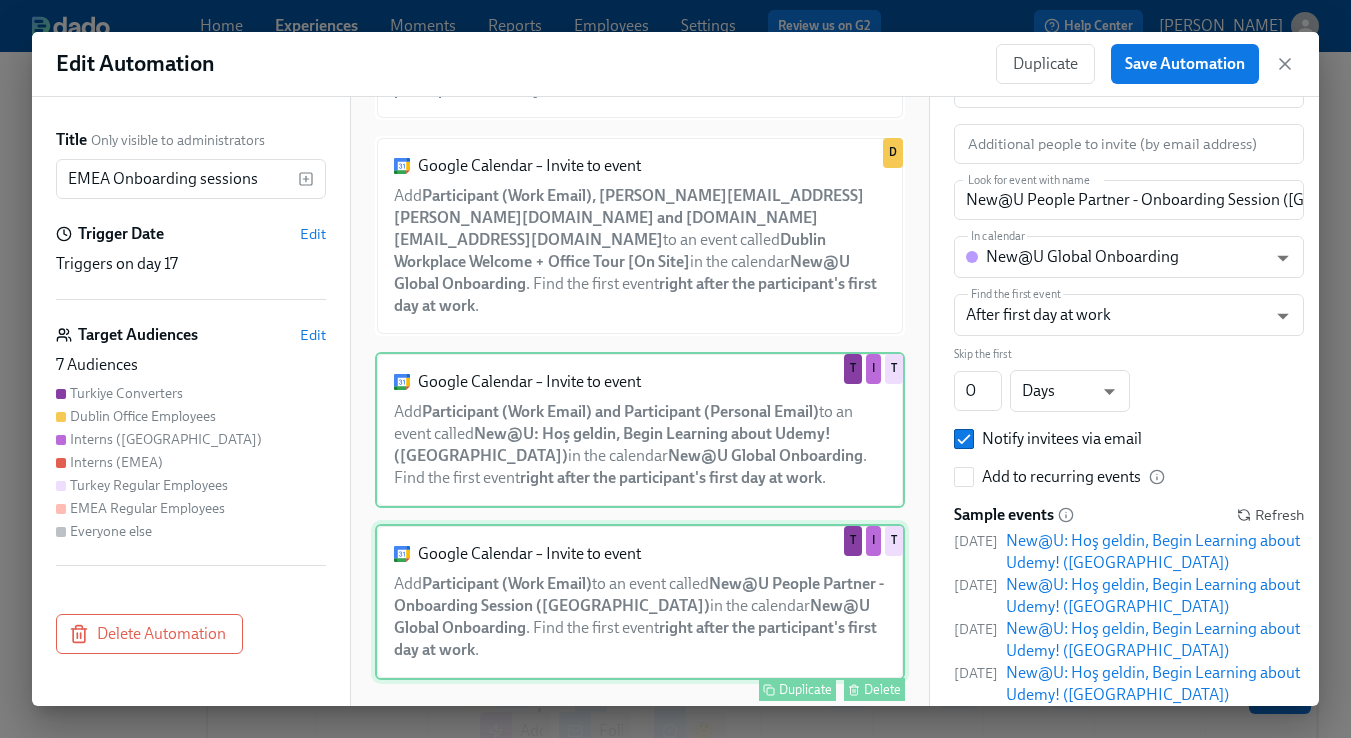 scroll, scrollTop: 195, scrollLeft: 0, axis: vertical 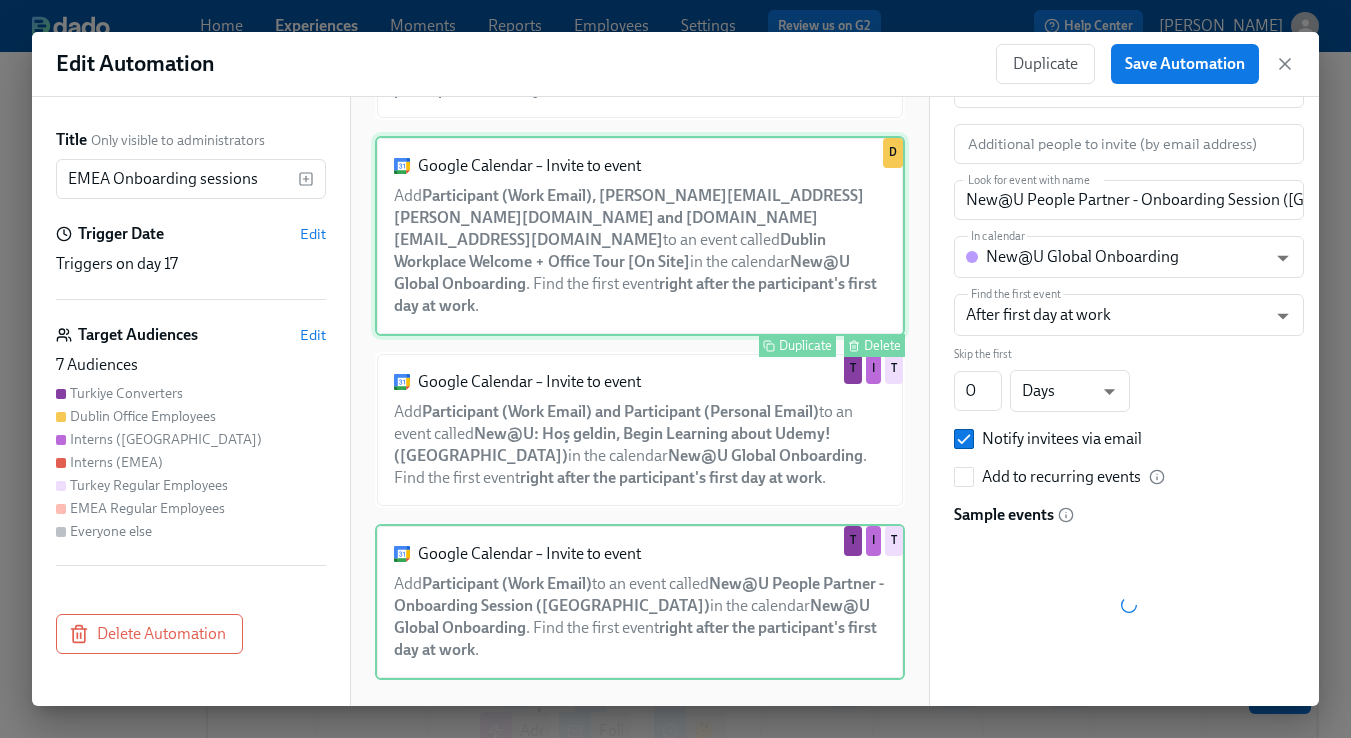click on "Google Calendar – Invite to event Add  Participant (Work Email), [PERSON_NAME][EMAIL_ADDRESS][PERSON_NAME][DOMAIN_NAME] and [DOMAIN_NAME][EMAIL_ADDRESS][DOMAIN_NAME]  to an event called  Dublin Workplace Welcome + Office Tour [On Site]   in the calendar  New@U Global Onboarding  . Find the first event  right after the participant's first day at work .   Duplicate   Delete D" at bounding box center [640, 236] 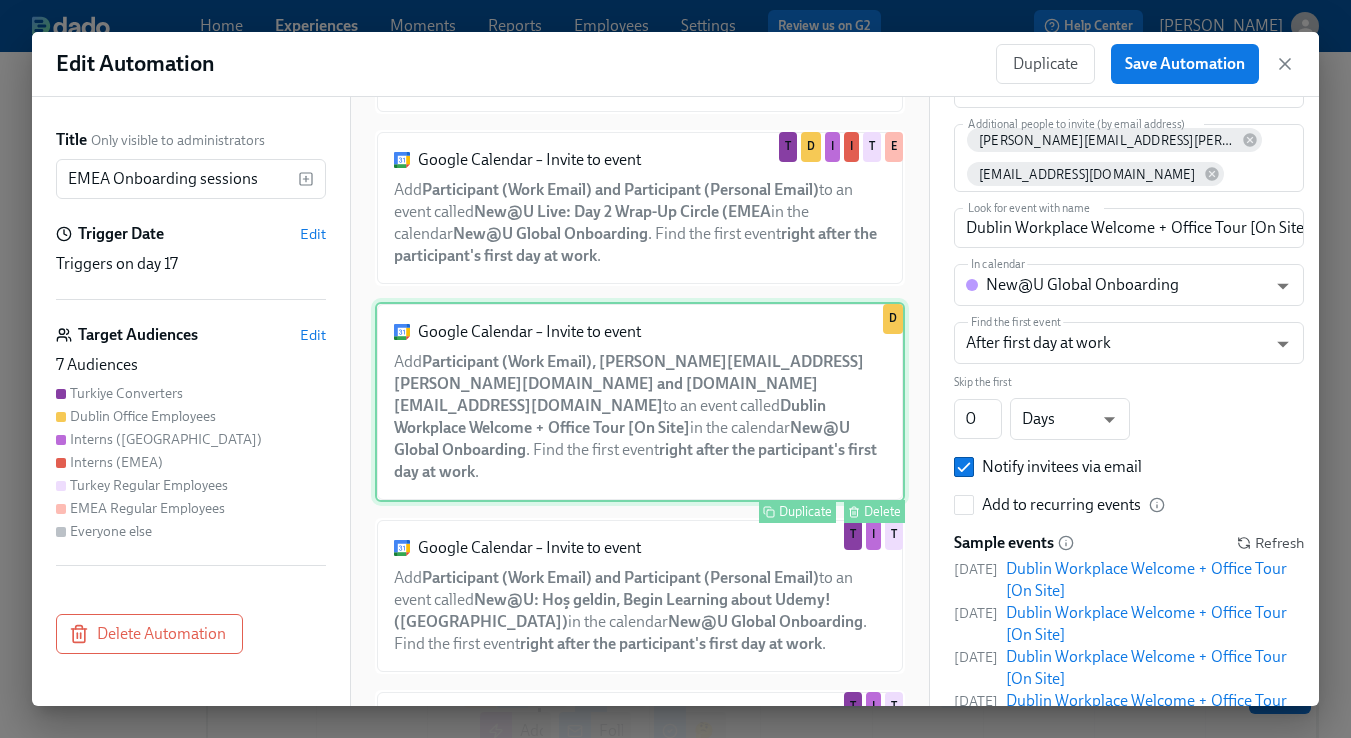scroll, scrollTop: 1431, scrollLeft: 0, axis: vertical 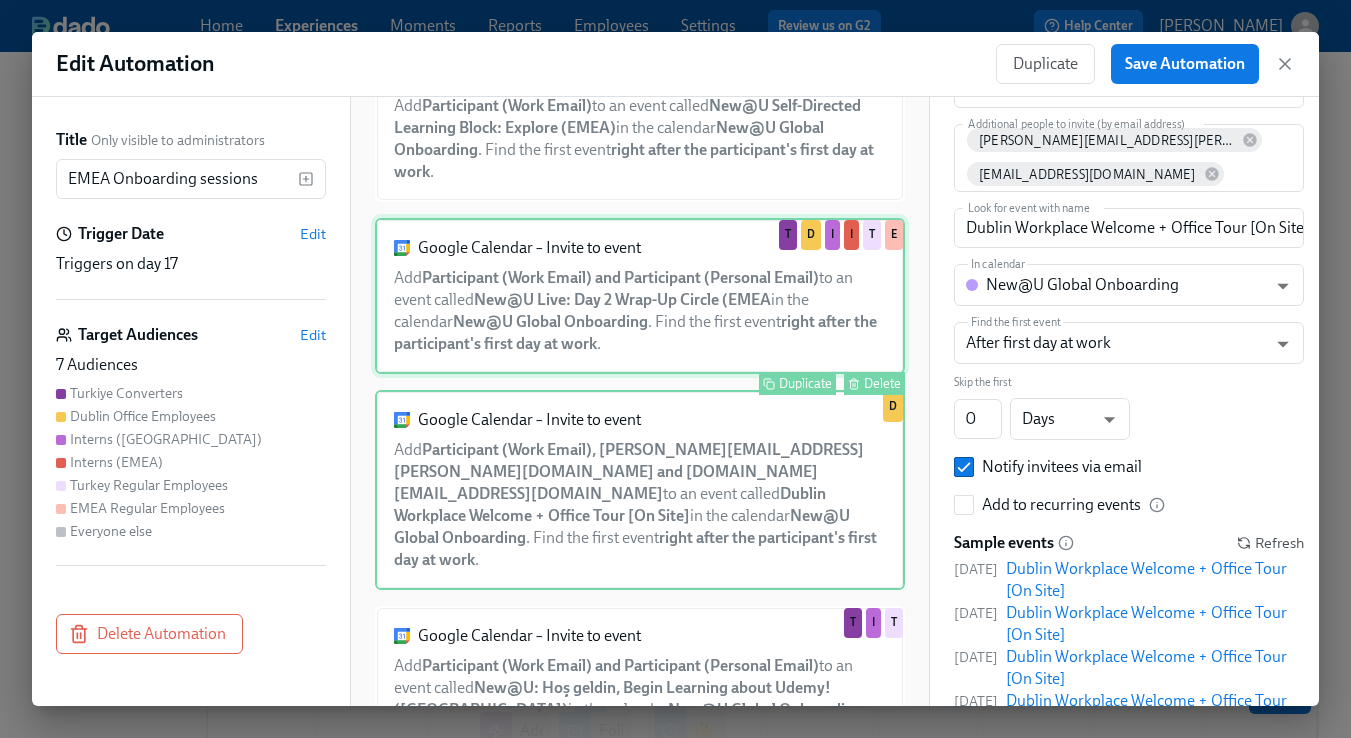 click on "Google Calendar – Invite to event Add  Participant (Work Email) and Participant (Personal Email)  to an event called  New@U Live: Day 2 Wrap-Up Circle (EMEA   in the calendar  New@U Global Onboarding  . Find the first event  right after the participant's first day at work .   Duplicate   Delete T D I I T E" at bounding box center (640, 296) 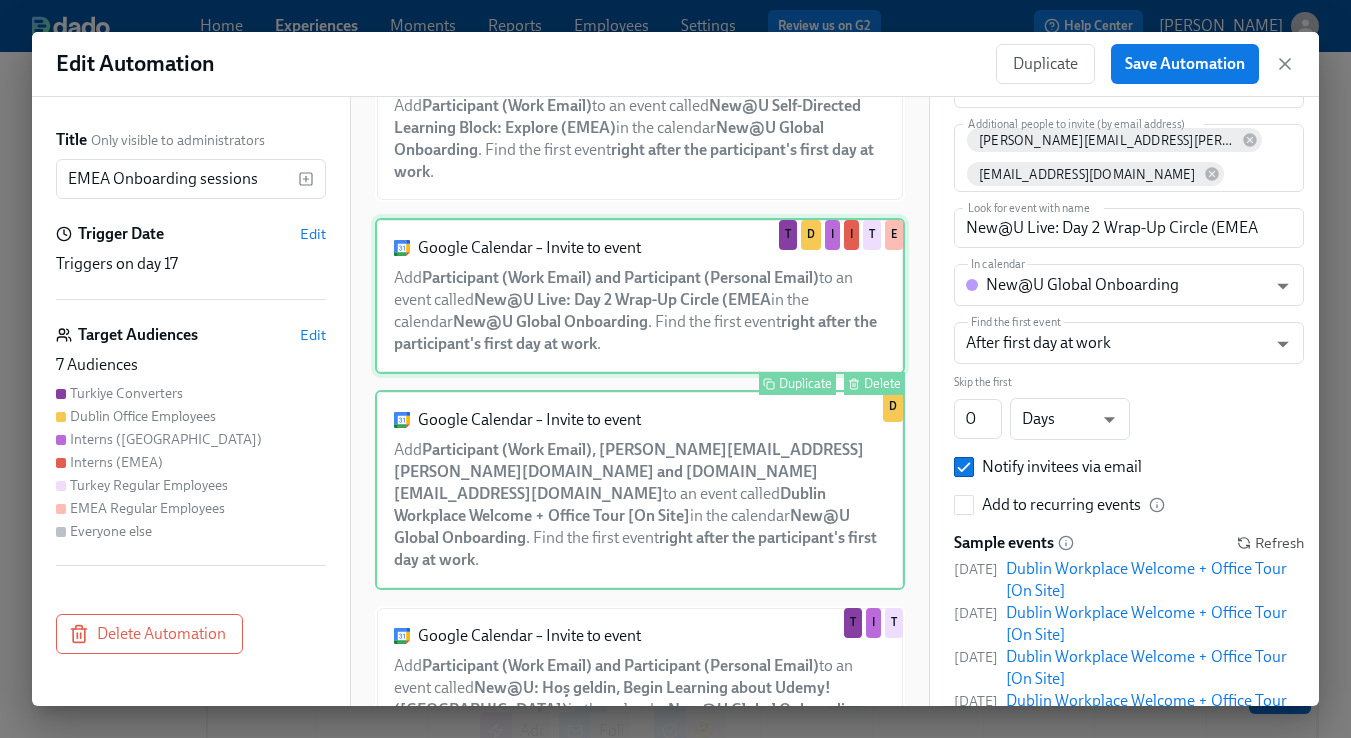 scroll, scrollTop: 223, scrollLeft: 0, axis: vertical 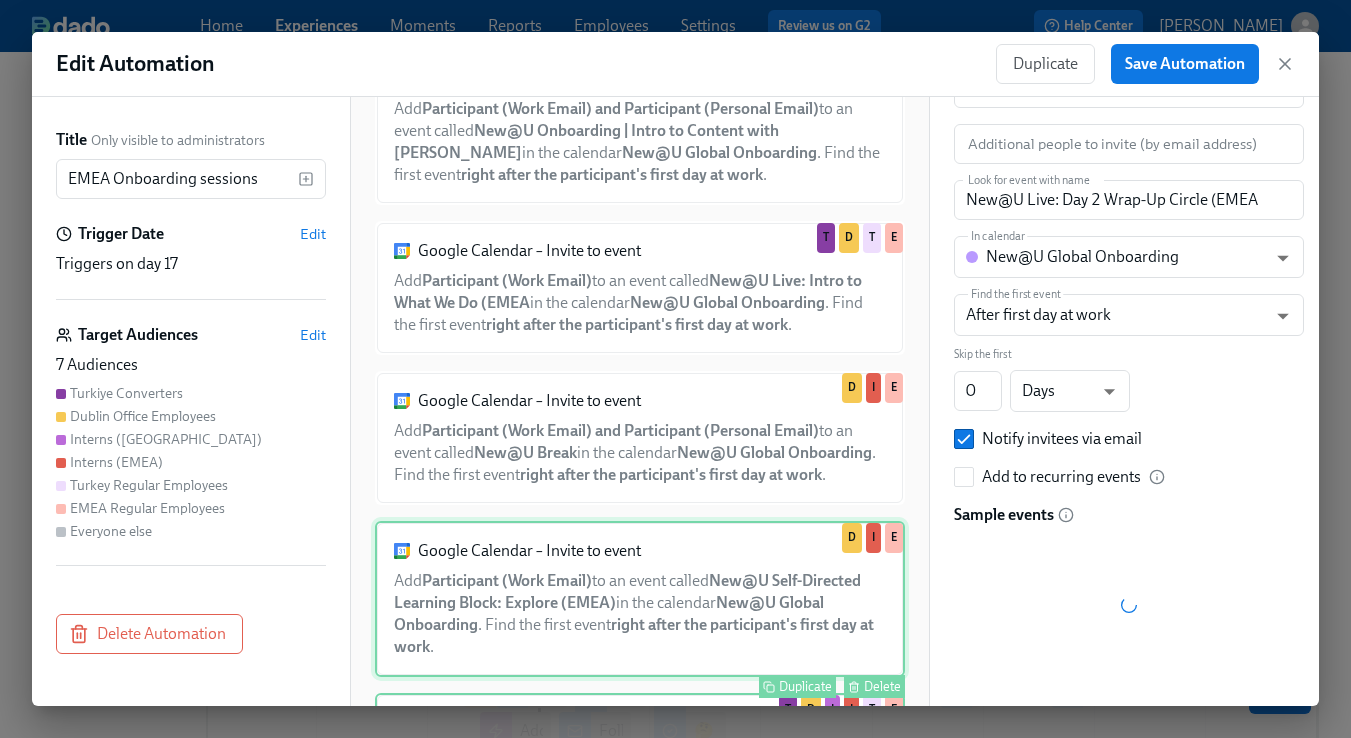 click on "Google Calendar – Invite to event Add  Participant (Work Email)  to an event called  New@U Self-Directed Learning Block: Explore (EMEA)  in the calendar  New@U Global Onboarding  . Find the first event  right after the participant's first day at work .   Duplicate   Delete D I E" at bounding box center [640, 599] 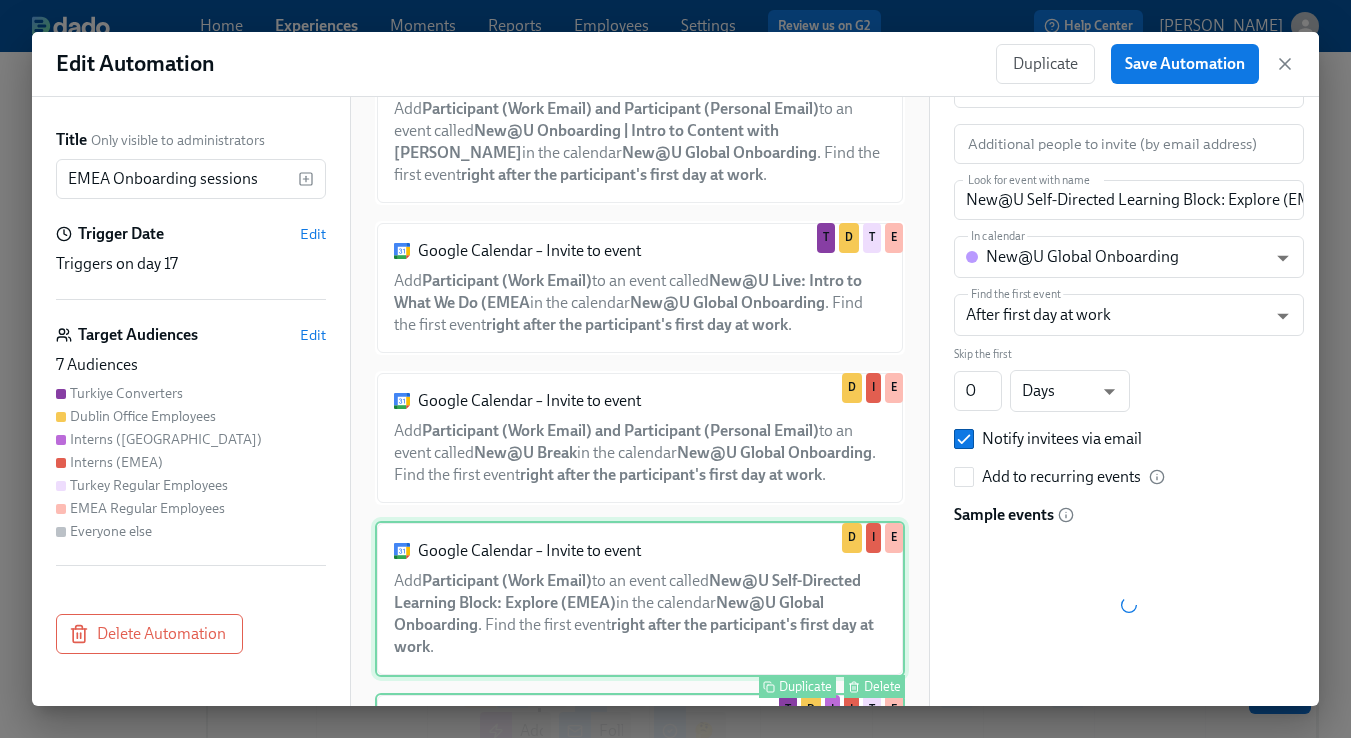 scroll, scrollTop: 195, scrollLeft: 0, axis: vertical 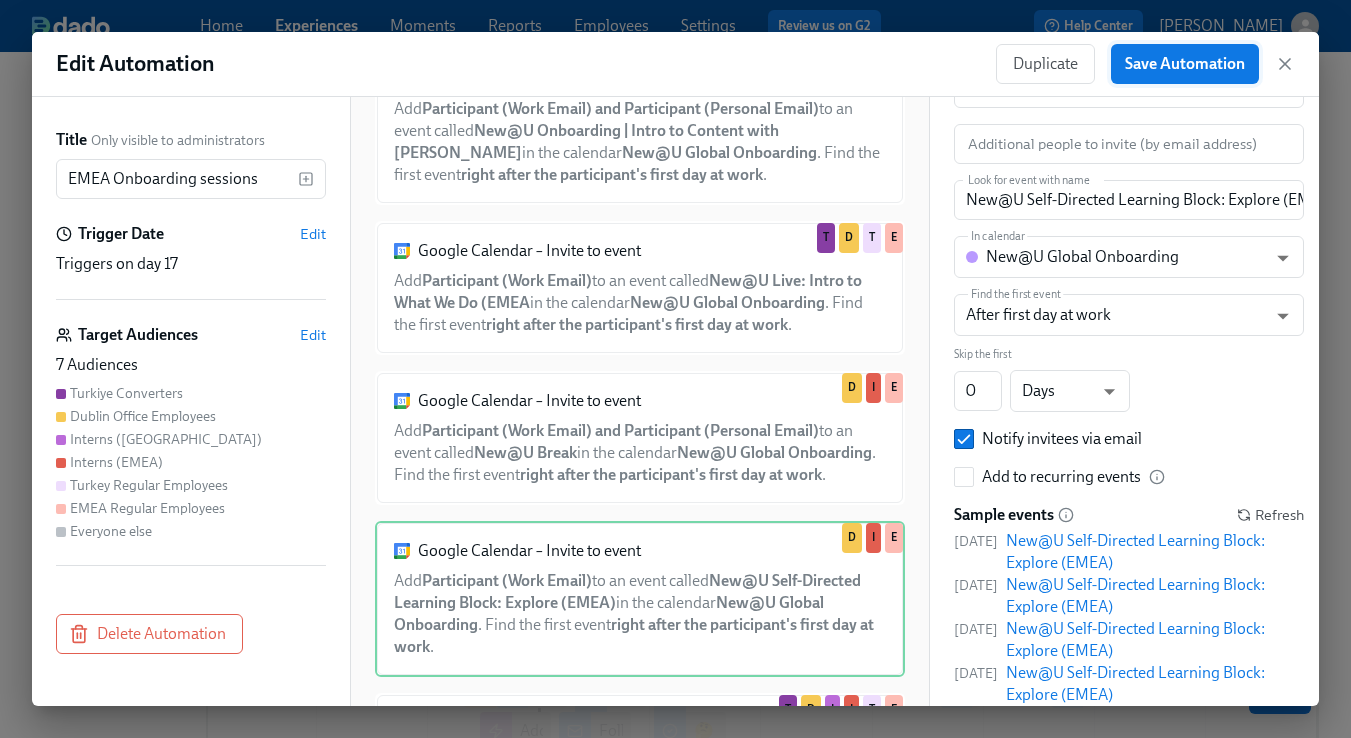 click on "Save Automation" at bounding box center (1185, 64) 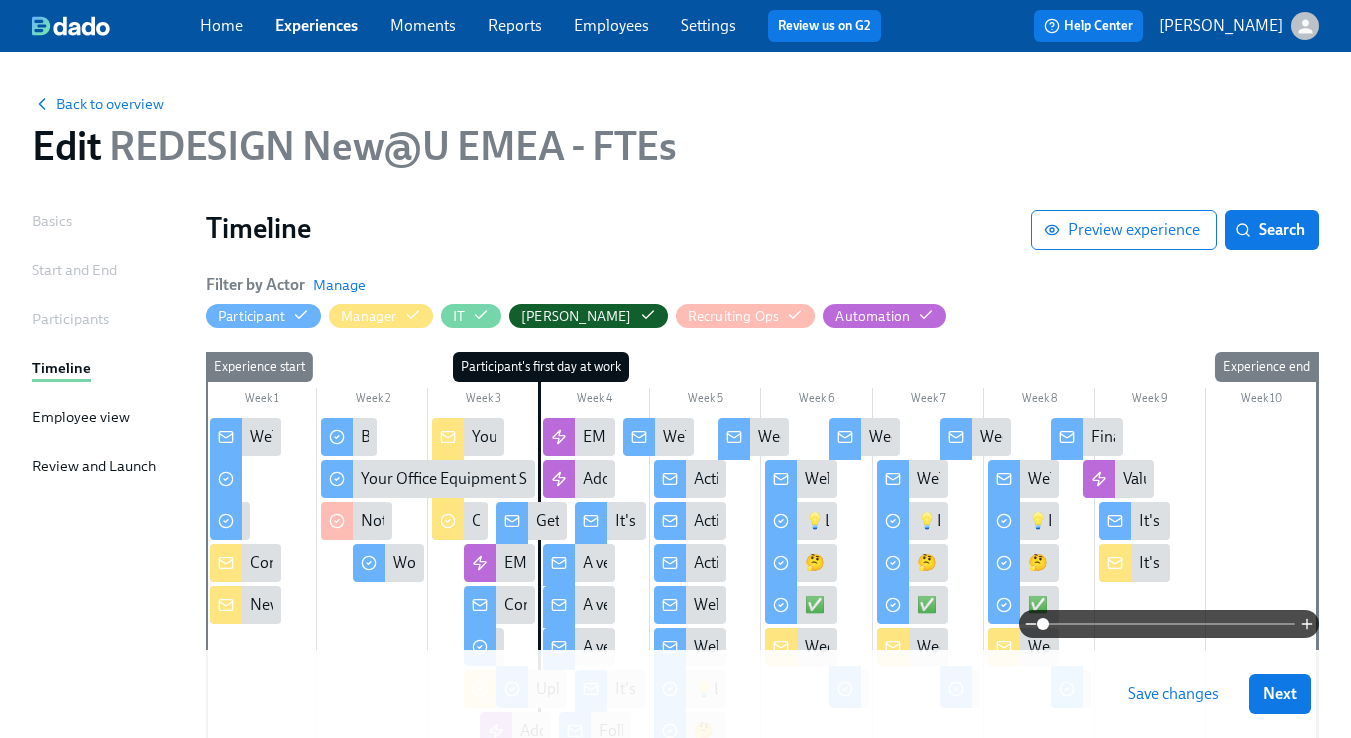 scroll, scrollTop: 540, scrollLeft: 0, axis: vertical 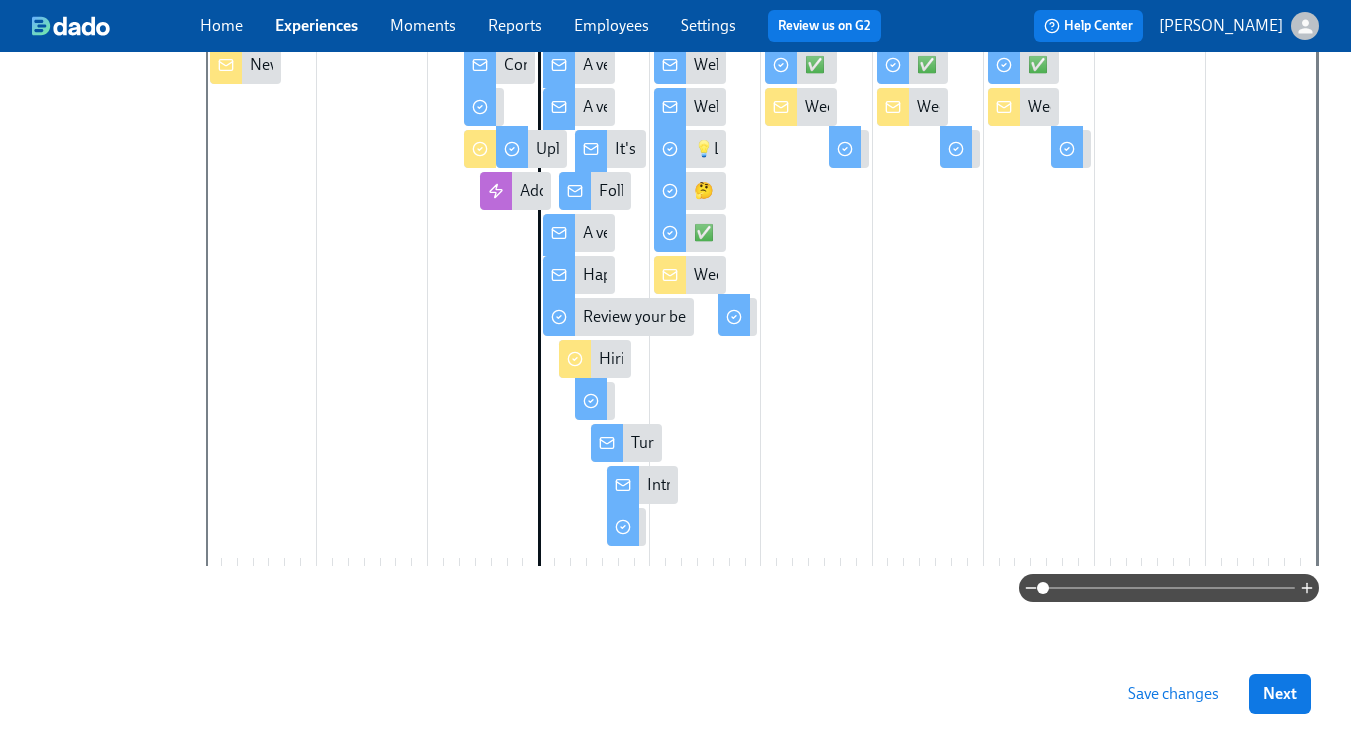 click on "Save changes" at bounding box center [1173, 694] 